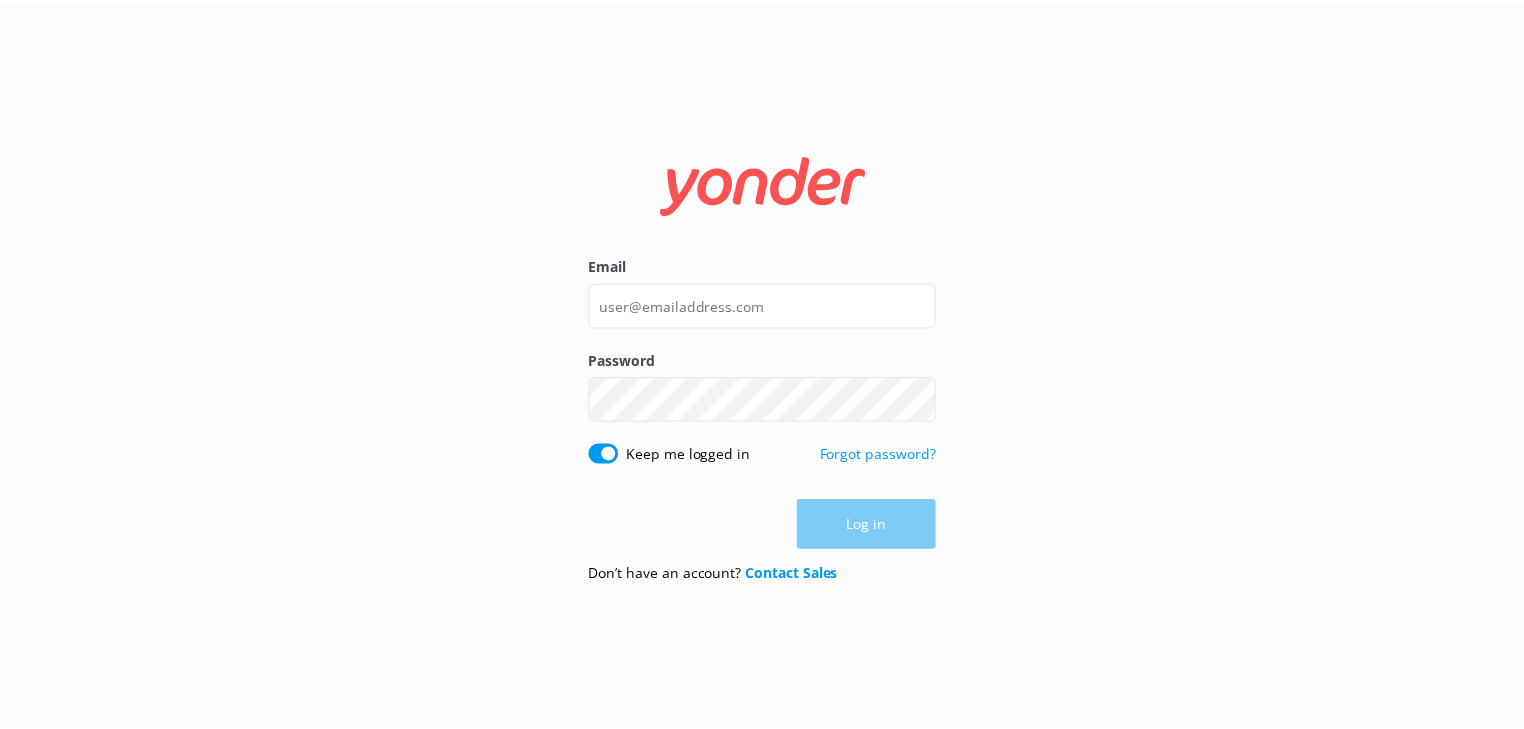 scroll, scrollTop: 0, scrollLeft: 0, axis: both 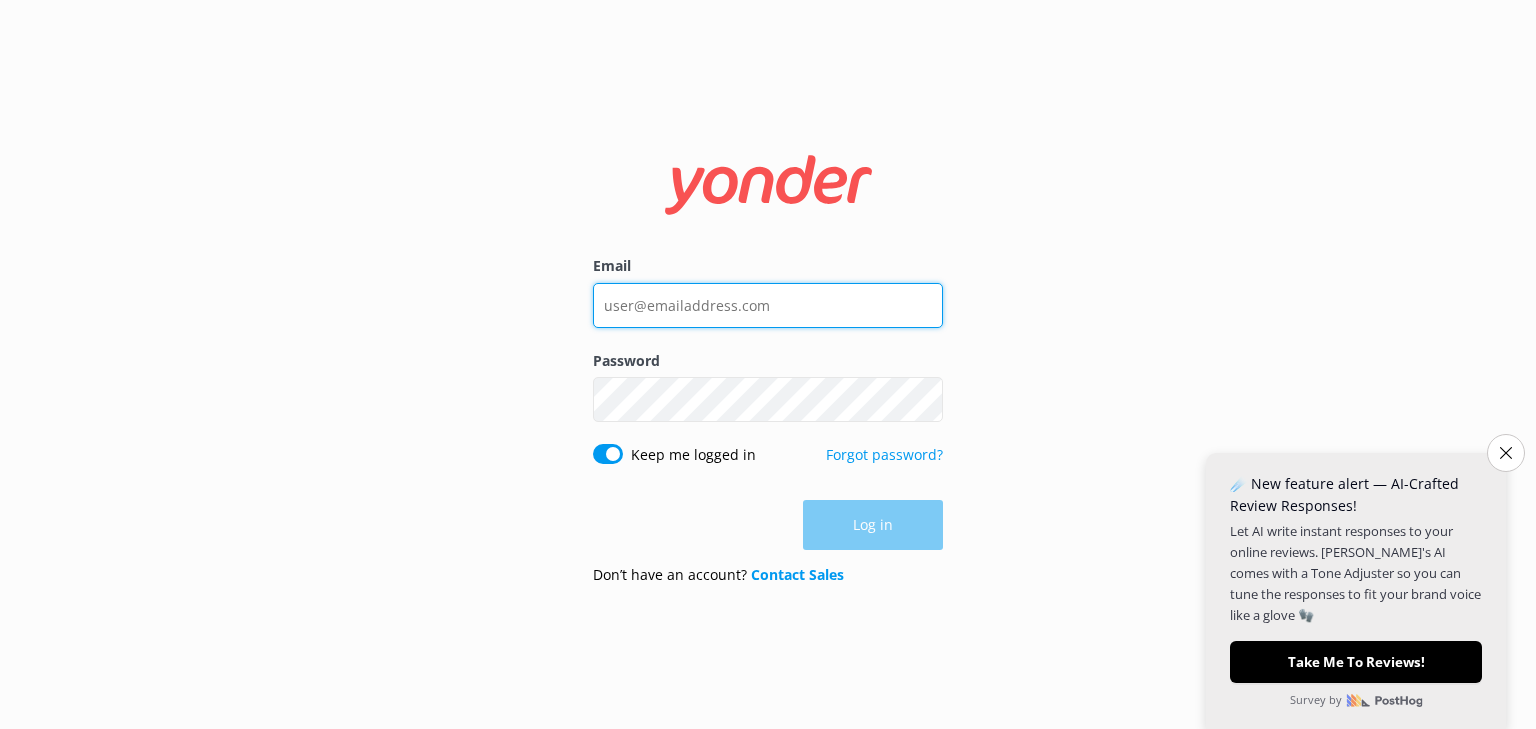 click on "Email" at bounding box center [768, 305] 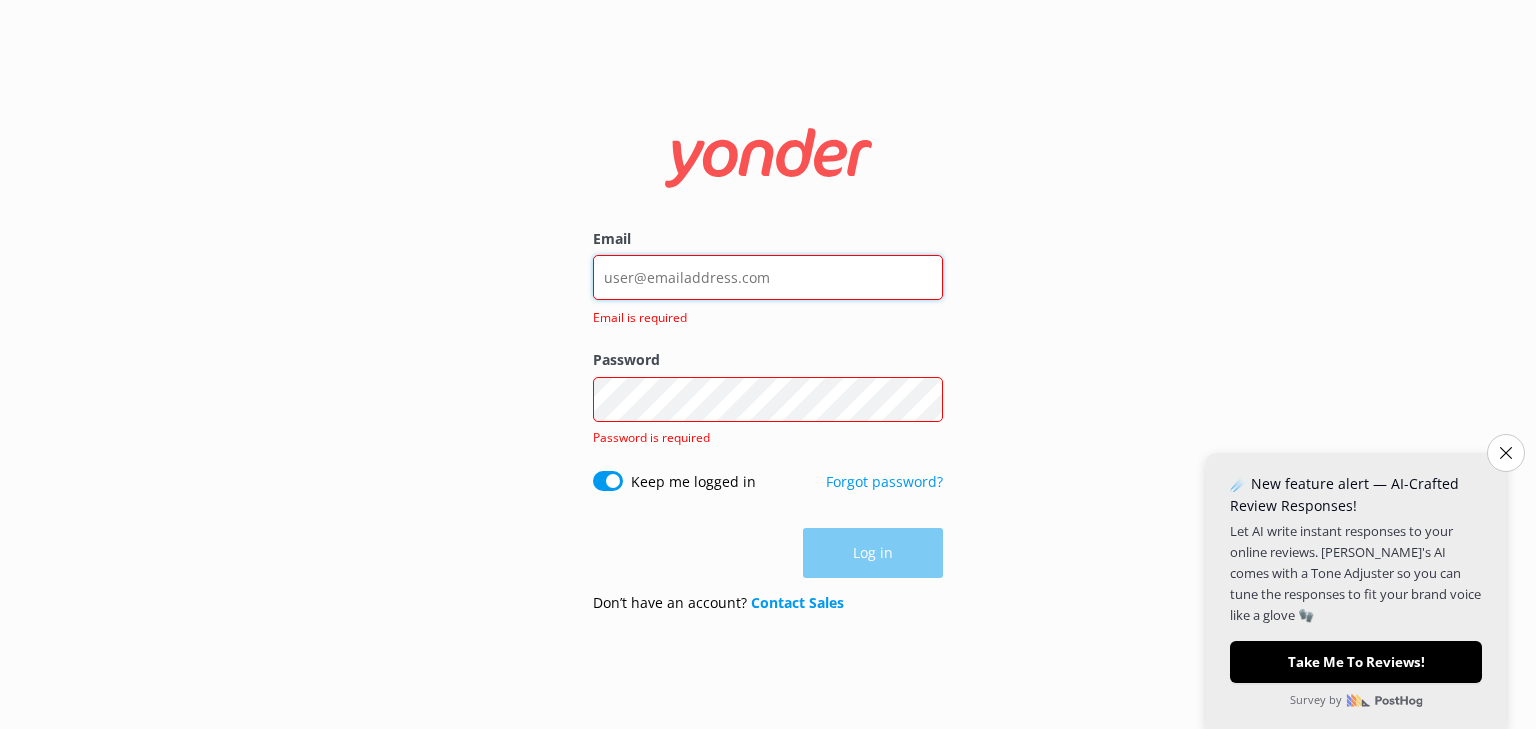 type on "[PERSON_NAME][EMAIL_ADDRESS][DOMAIN_NAME]" 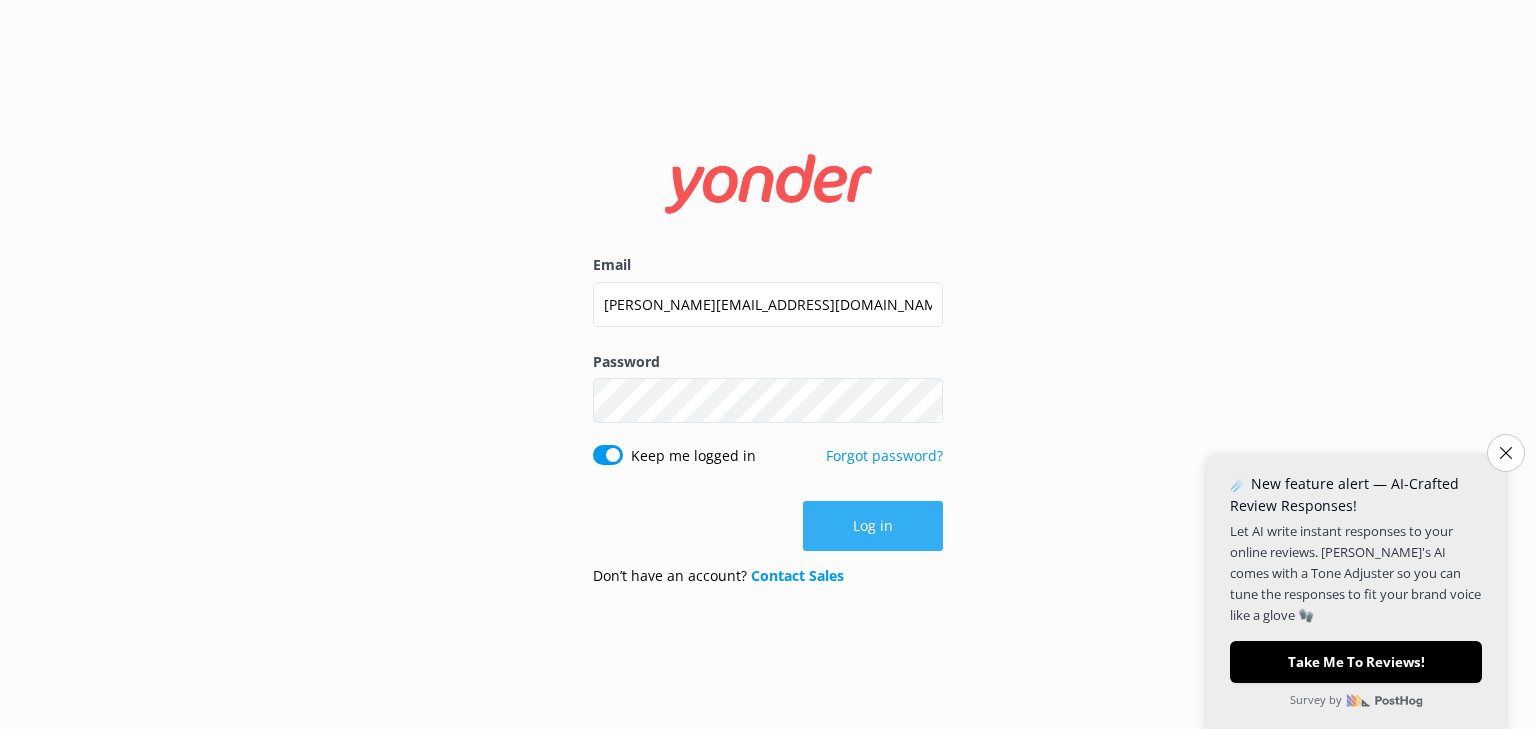 click on "Log in" at bounding box center (873, 526) 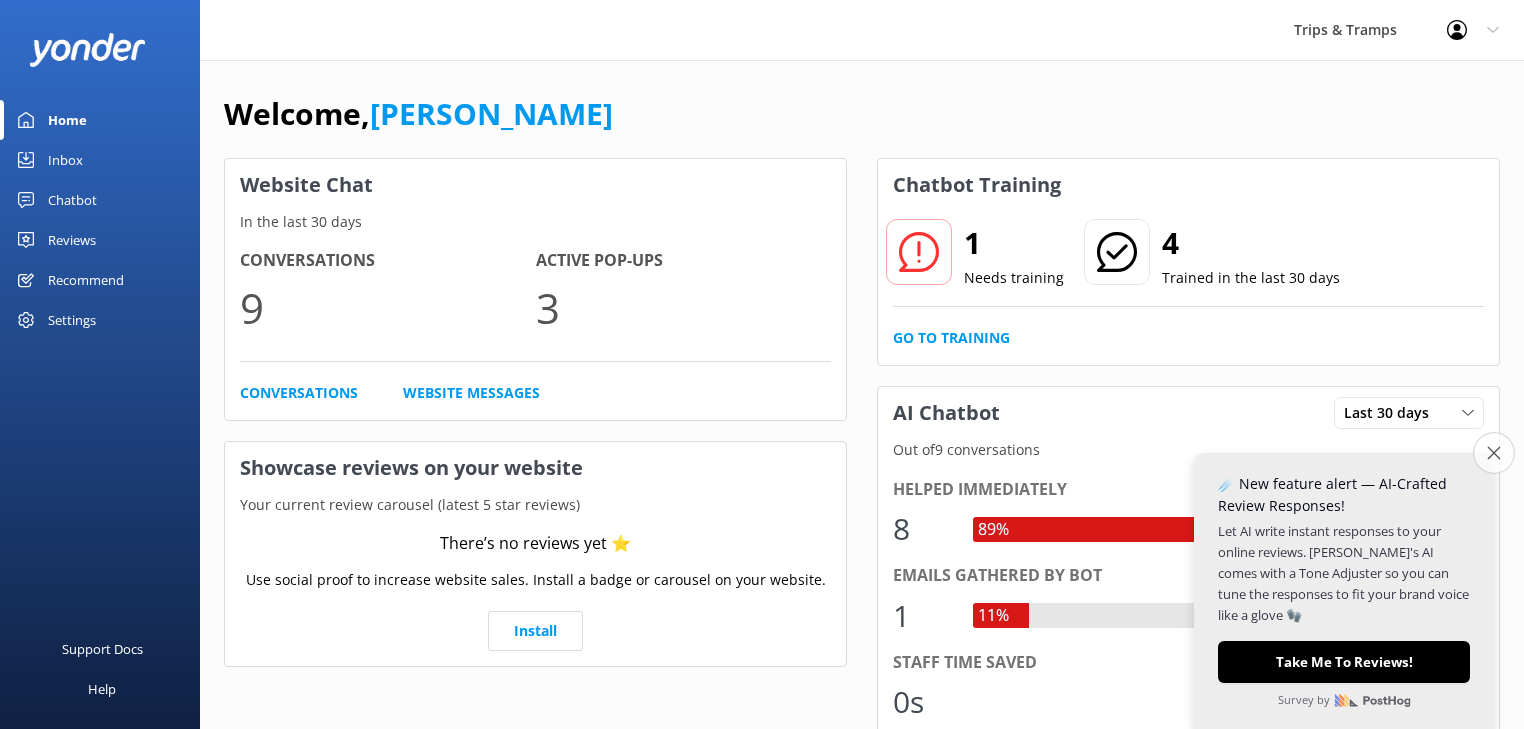 click 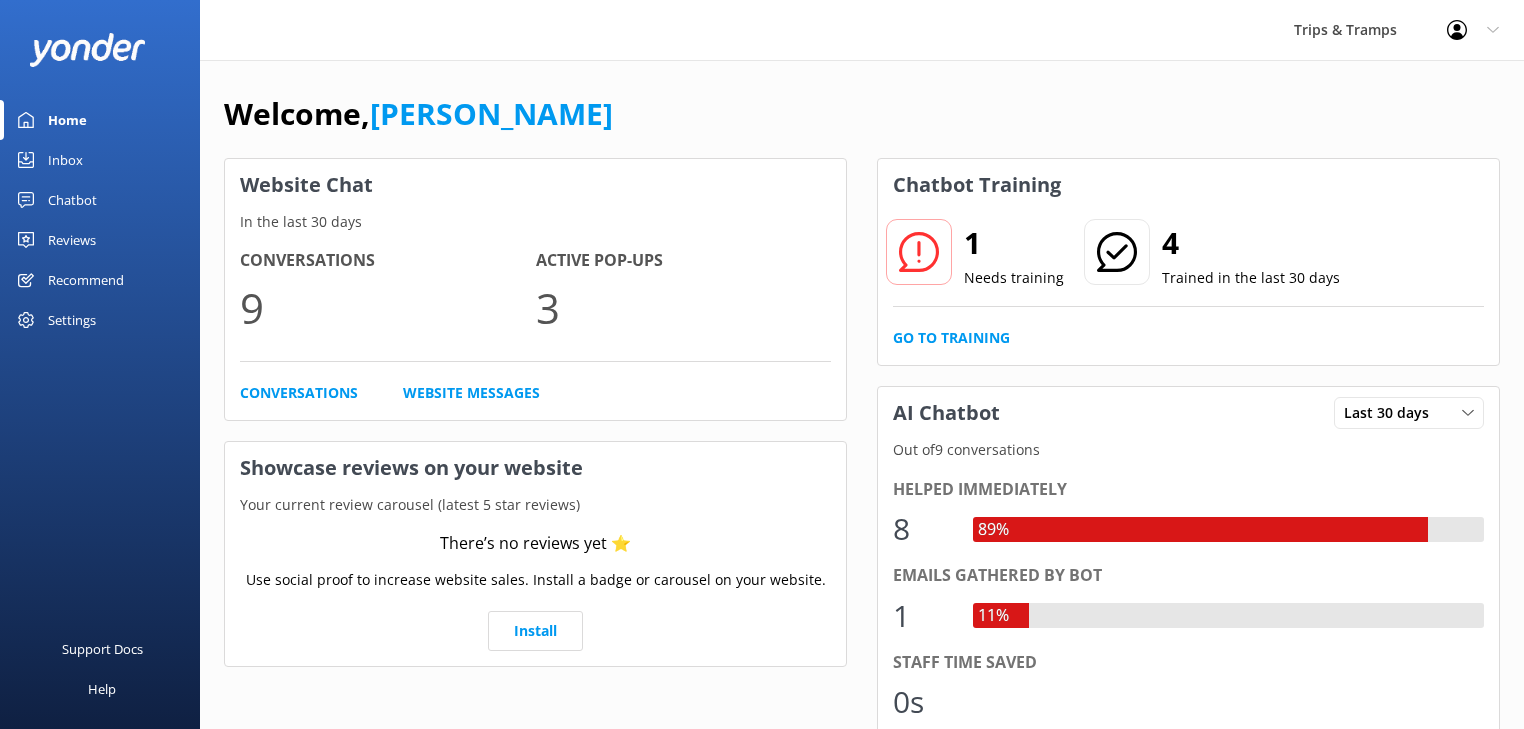 click 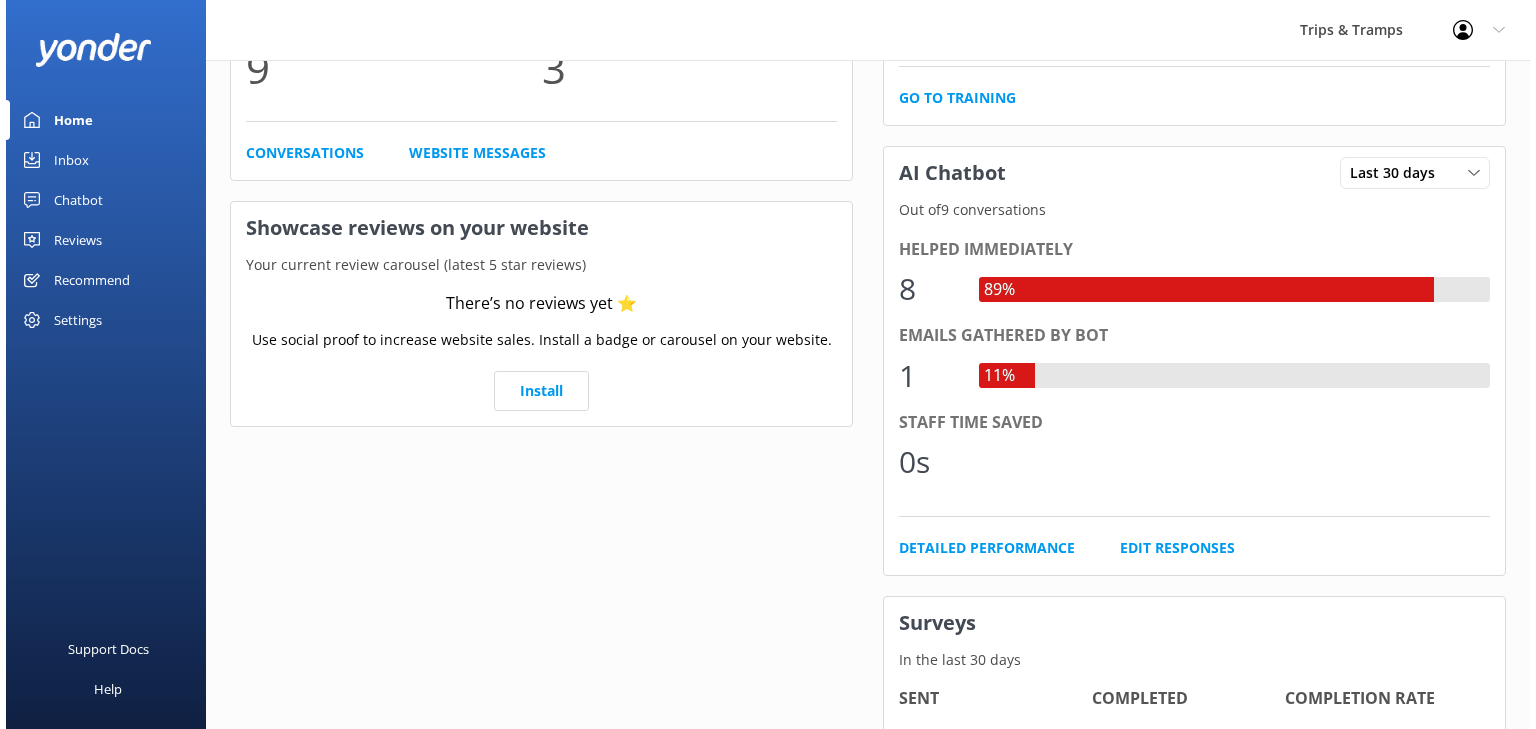 scroll, scrollTop: 0, scrollLeft: 0, axis: both 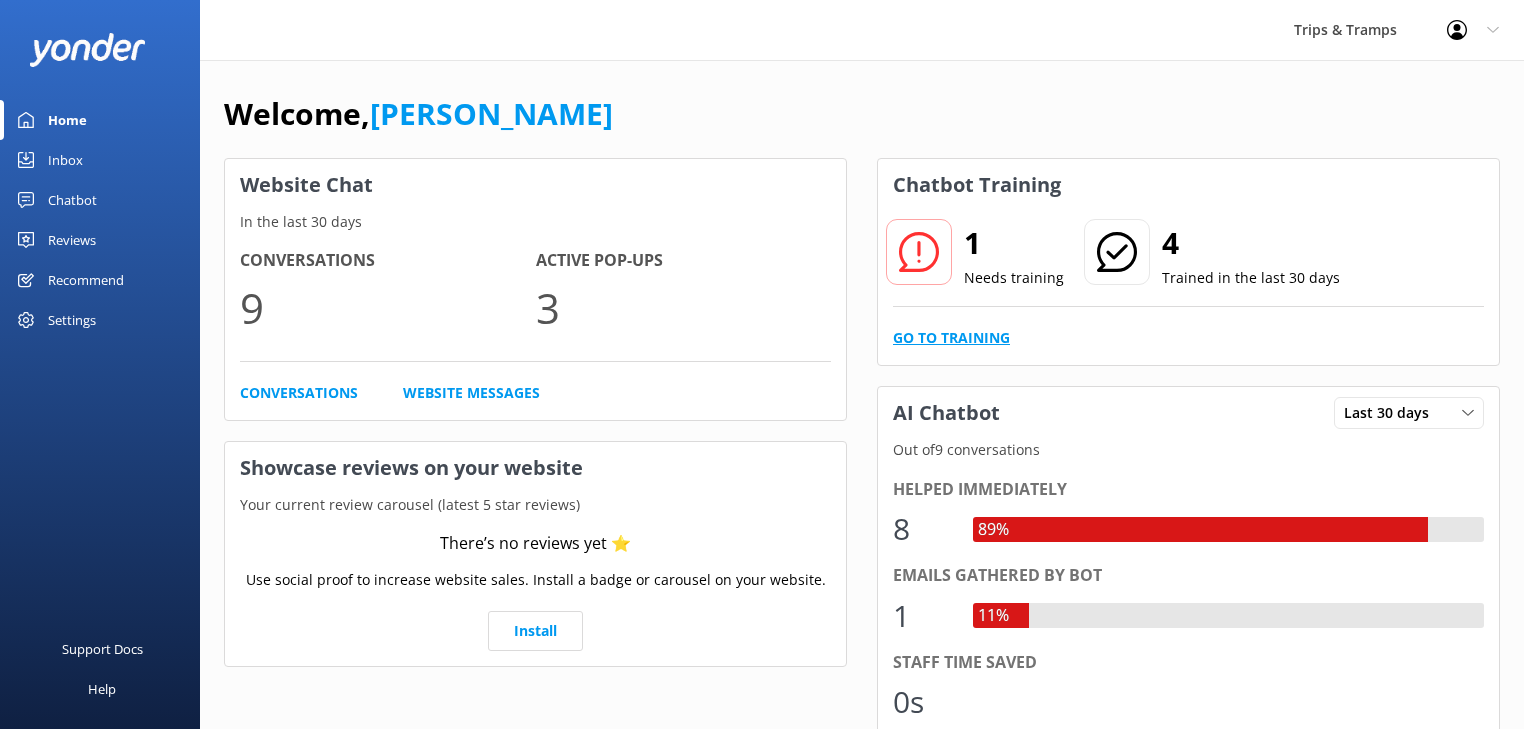 click on "Go to Training" at bounding box center [951, 338] 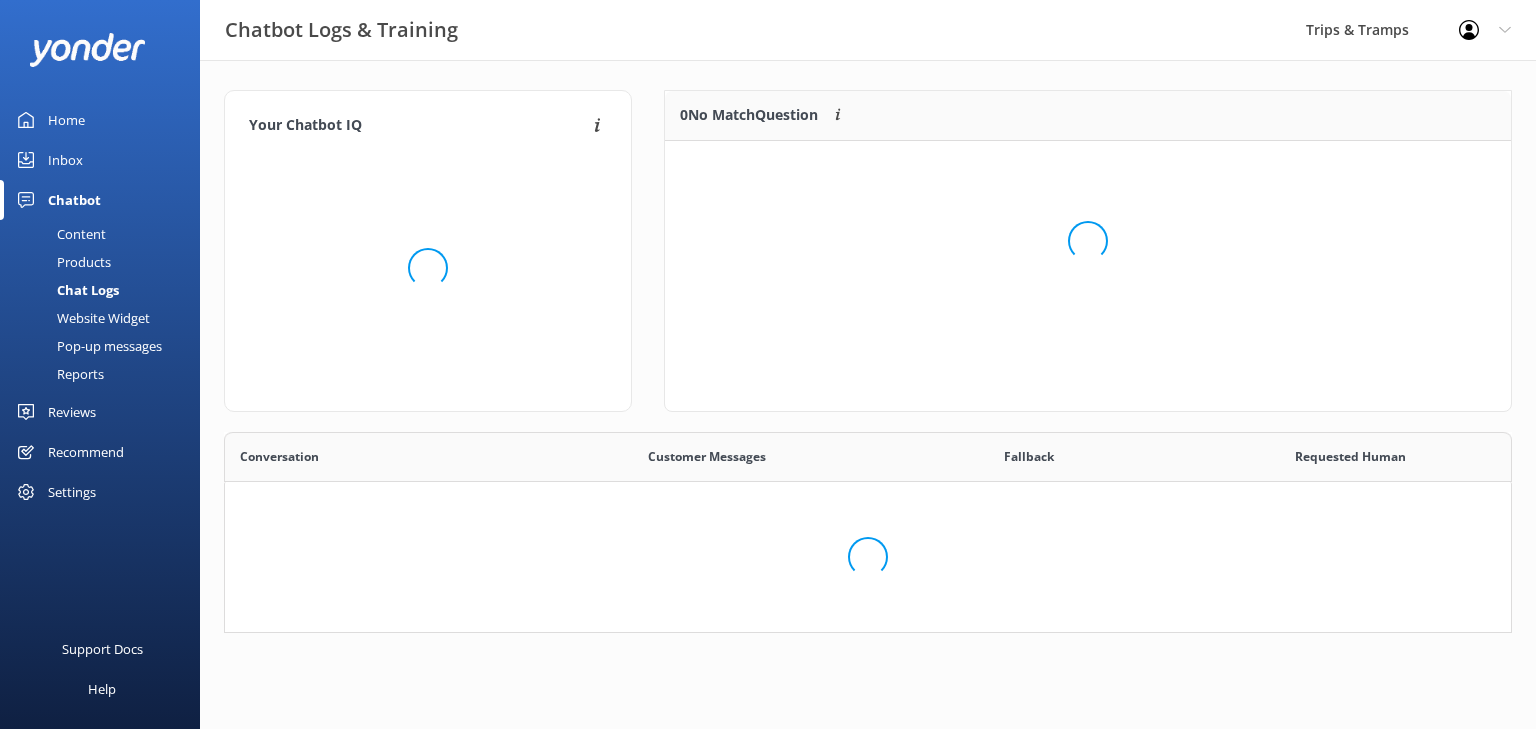scroll, scrollTop: 12, scrollLeft: 12, axis: both 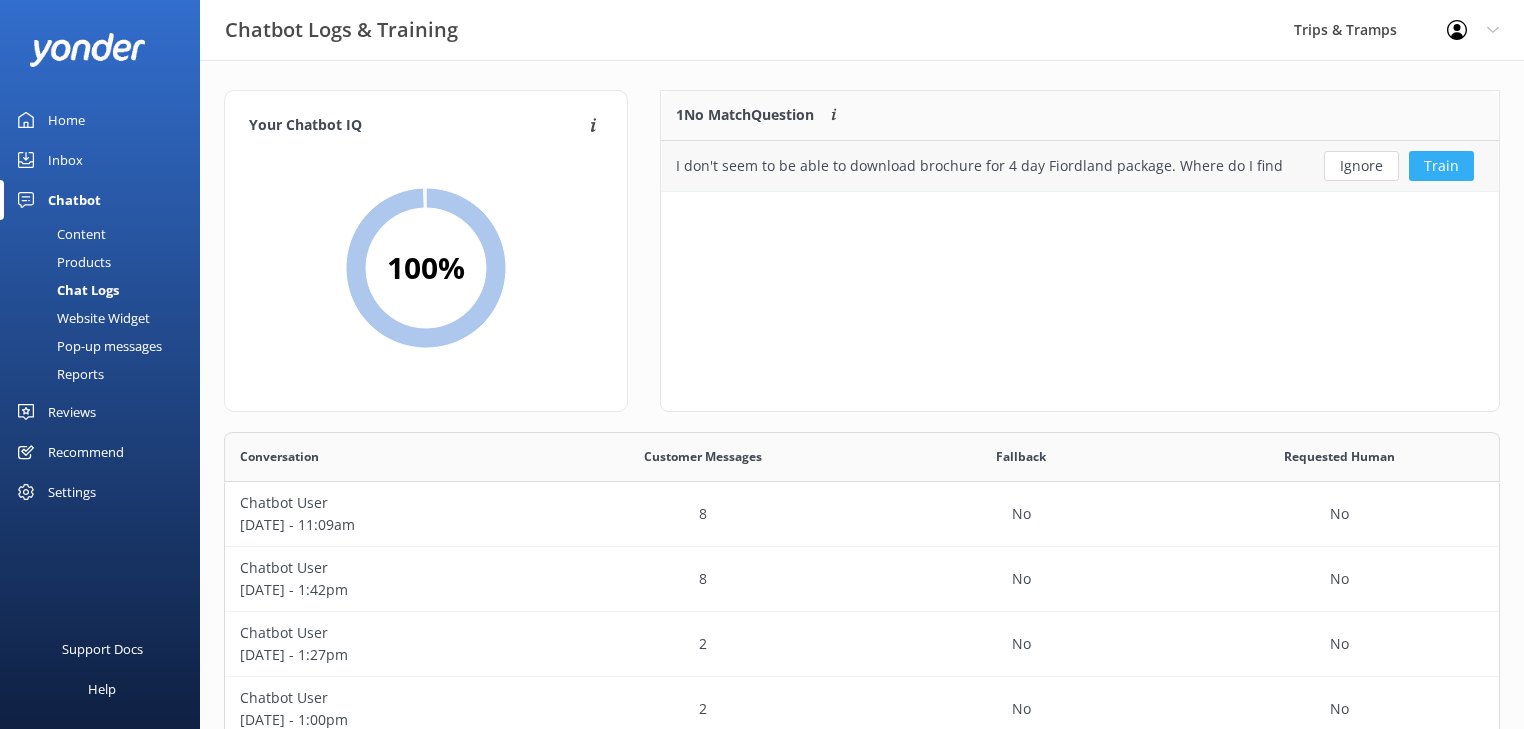 click on "Train" at bounding box center (1441, 166) 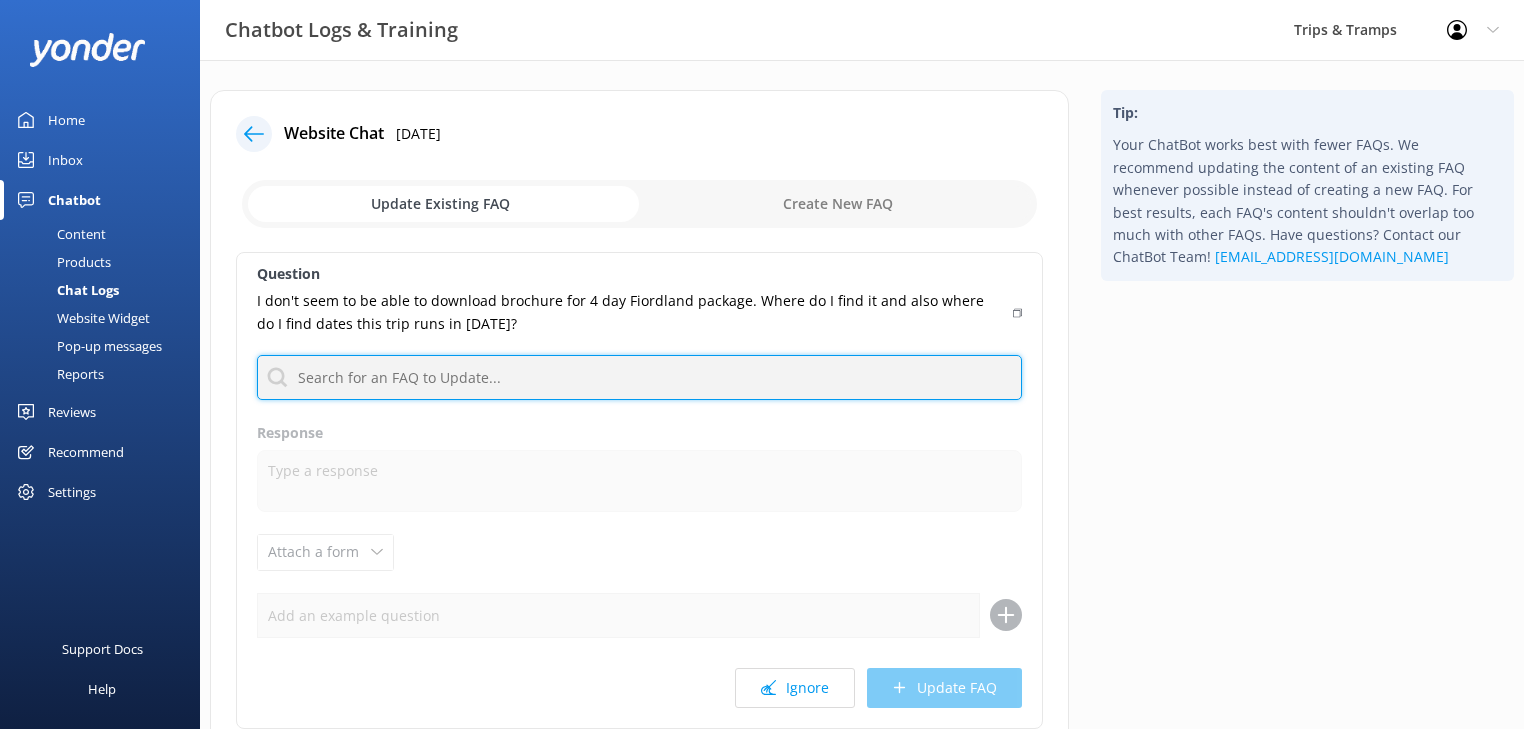 click at bounding box center [639, 377] 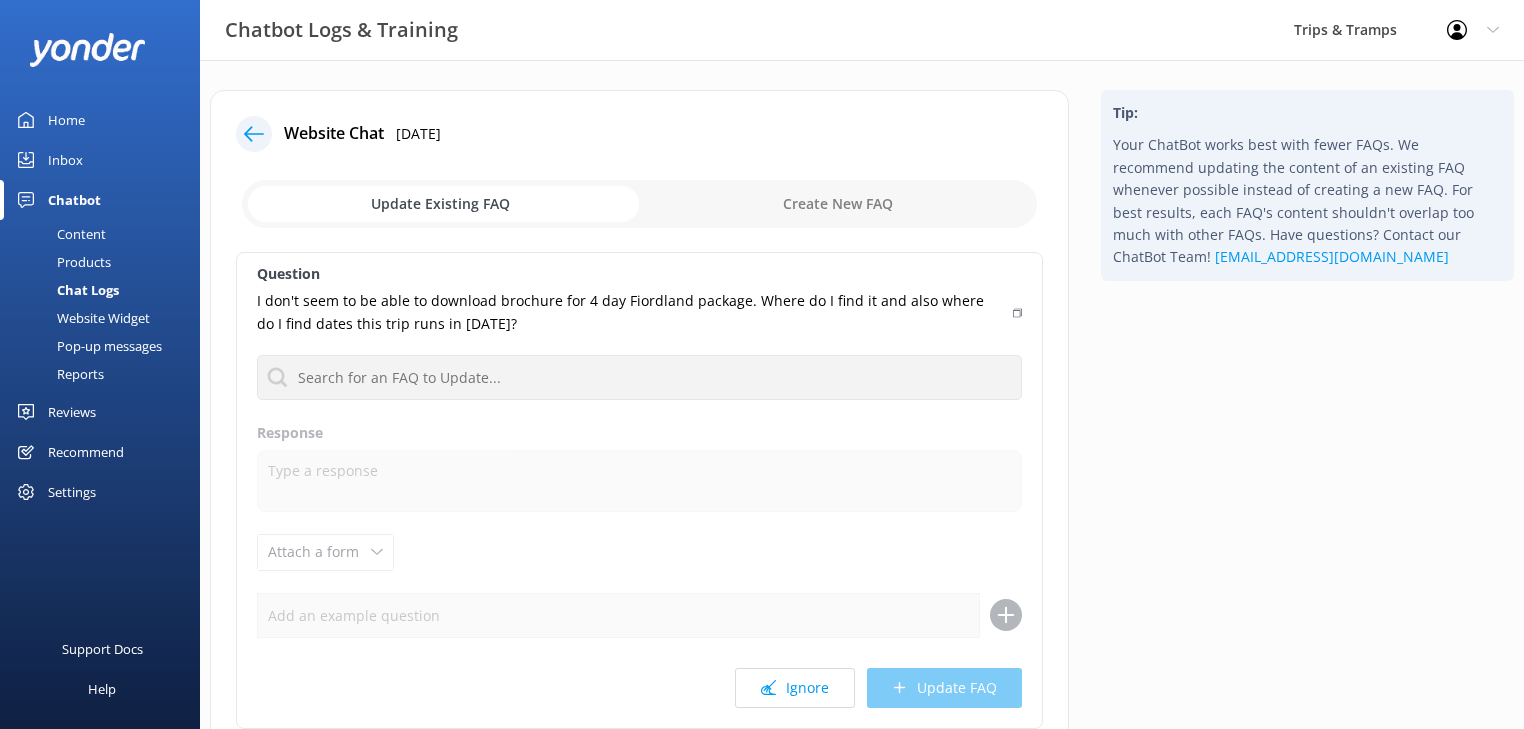 click at bounding box center (639, 204) 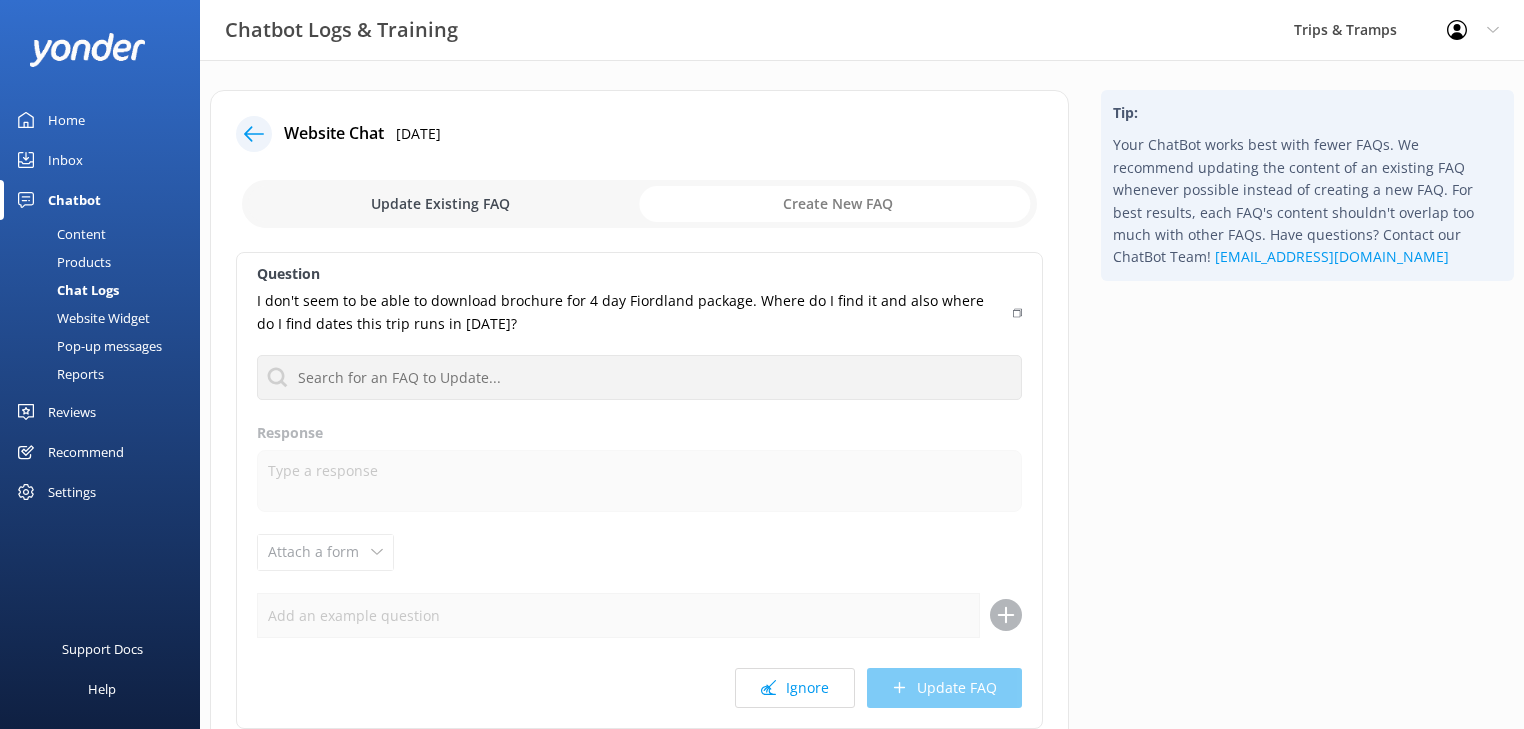 checkbox on "true" 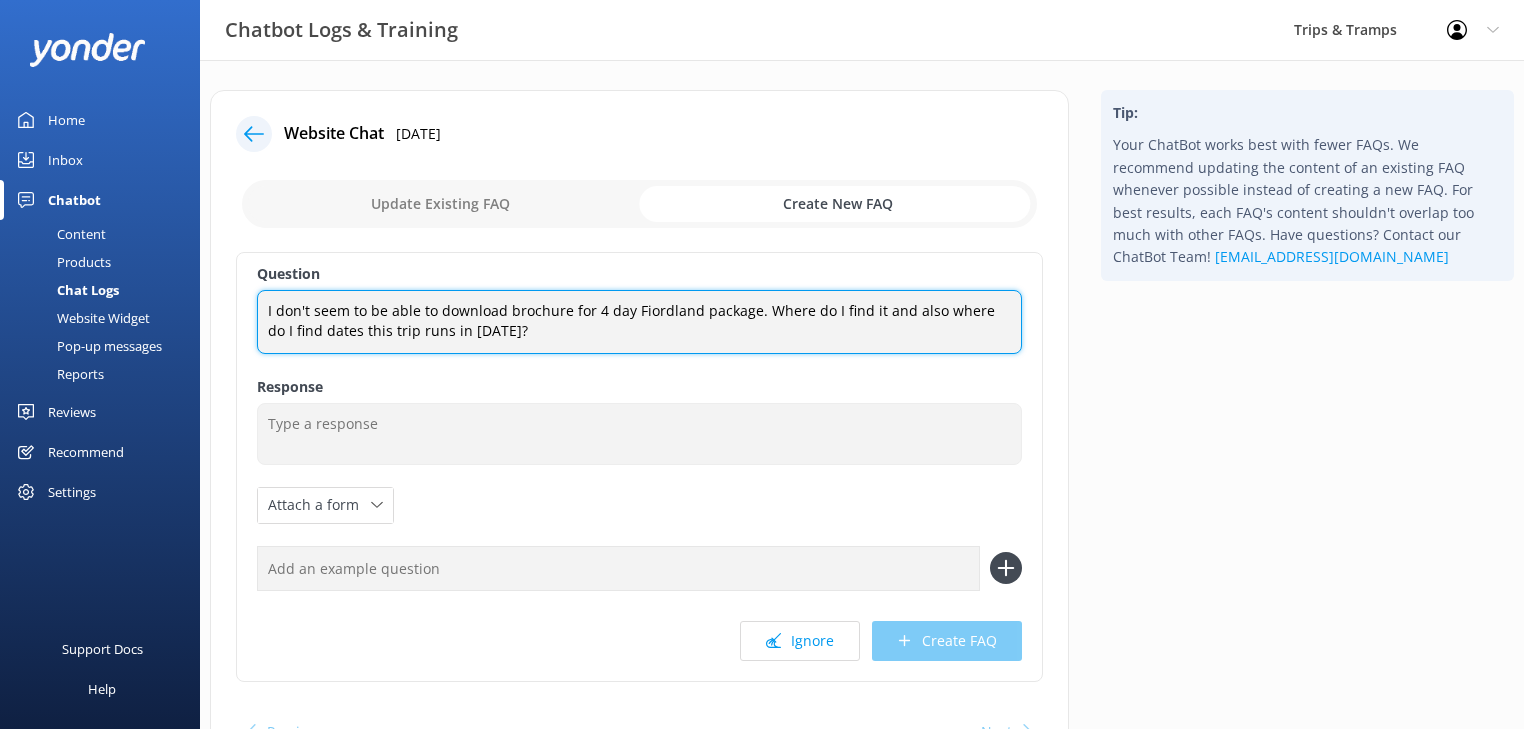 drag, startPoint x: 529, startPoint y: 333, endPoint x: 756, endPoint y: 315, distance: 227.71254 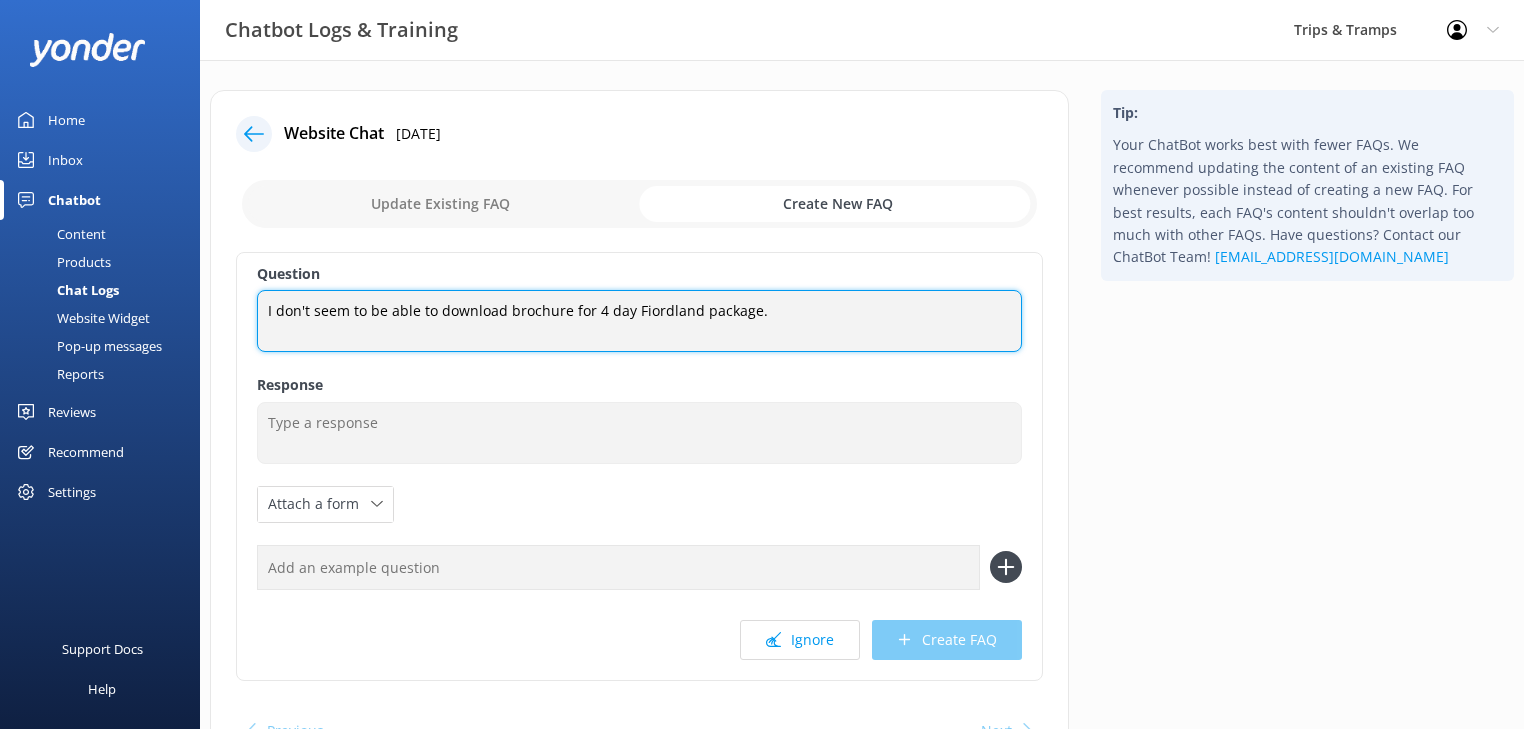 type on "I don't seem to be able to download brochure for 4 day Fiordland package." 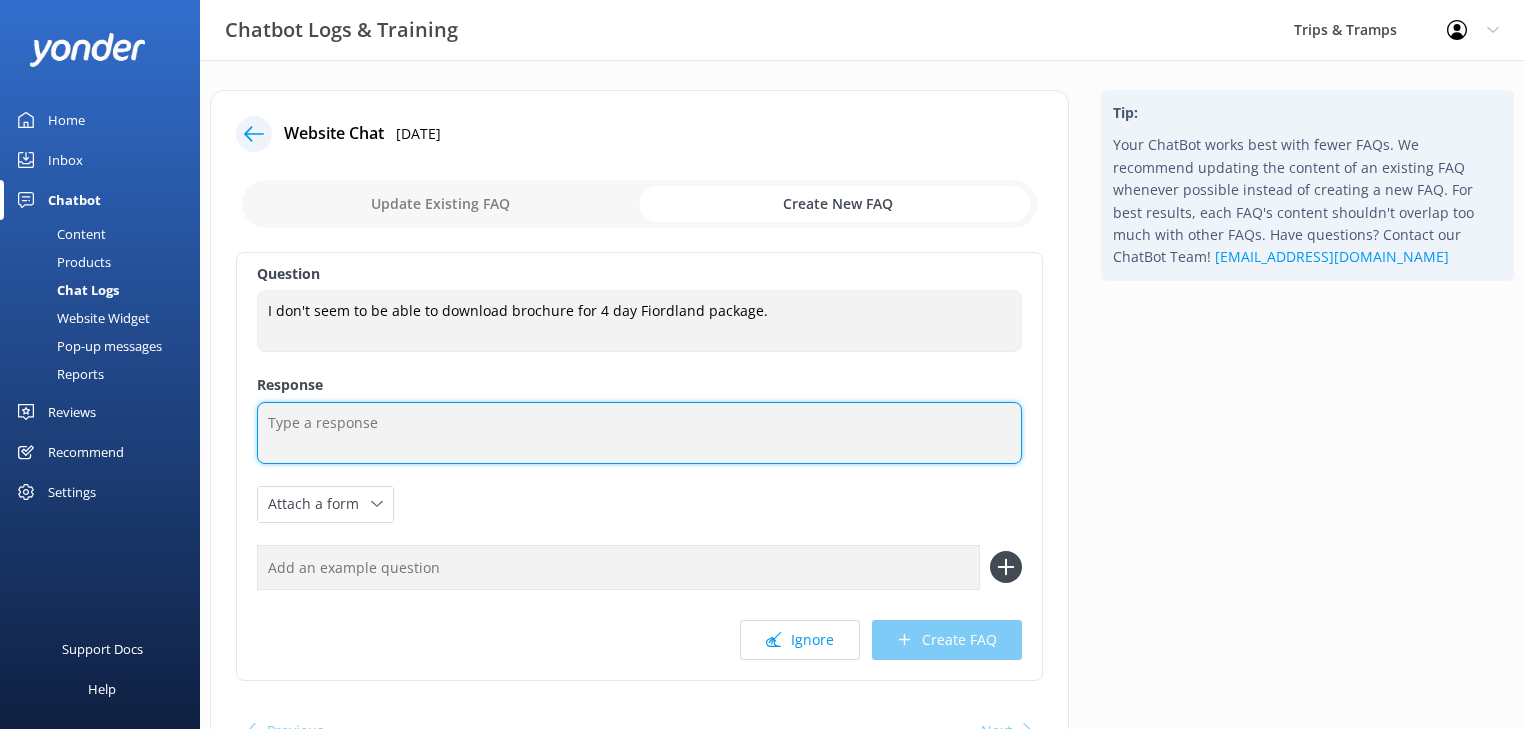 click at bounding box center [639, 433] 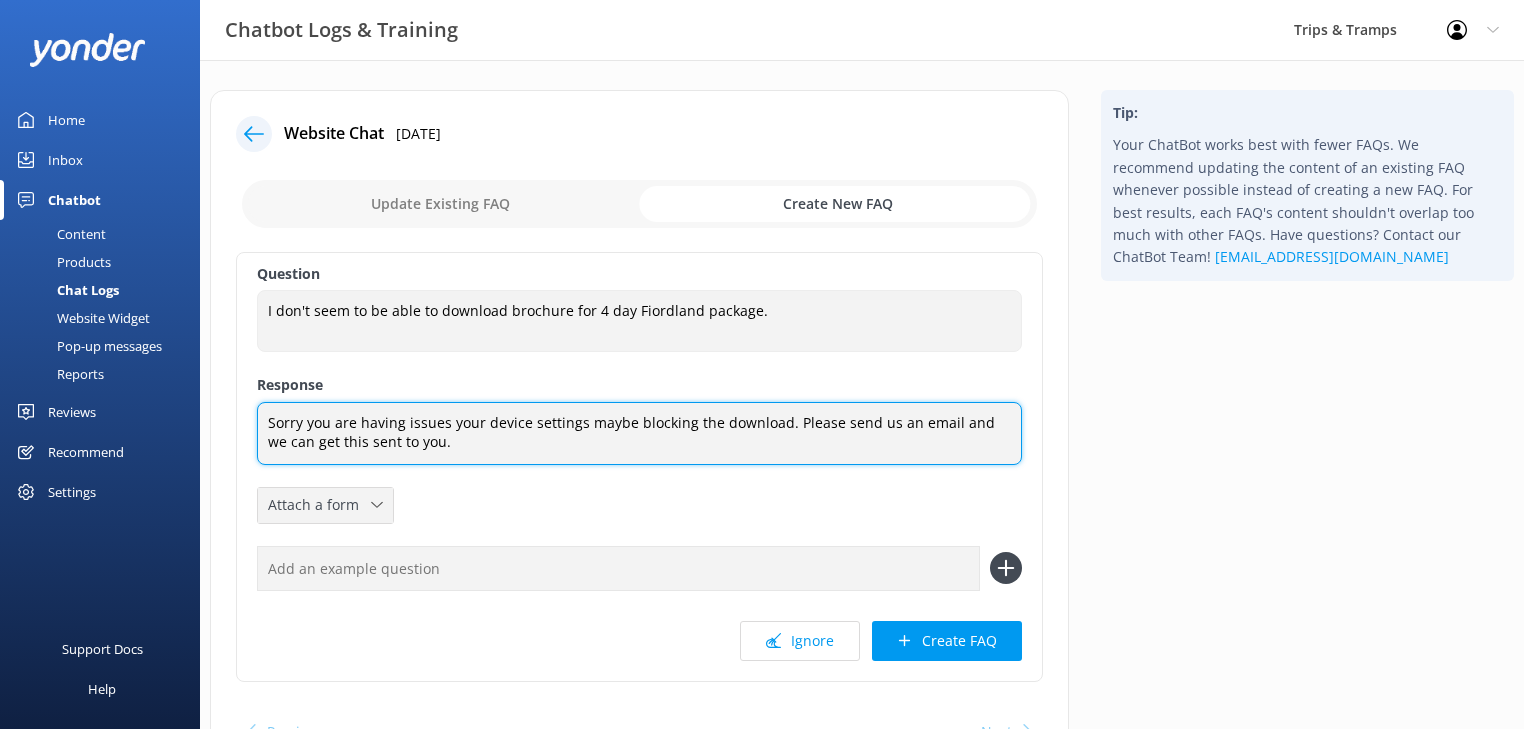 type on "Sorry you are having issues your device settings maybe blocking the download. Please send us an email and we can get this sent to you." 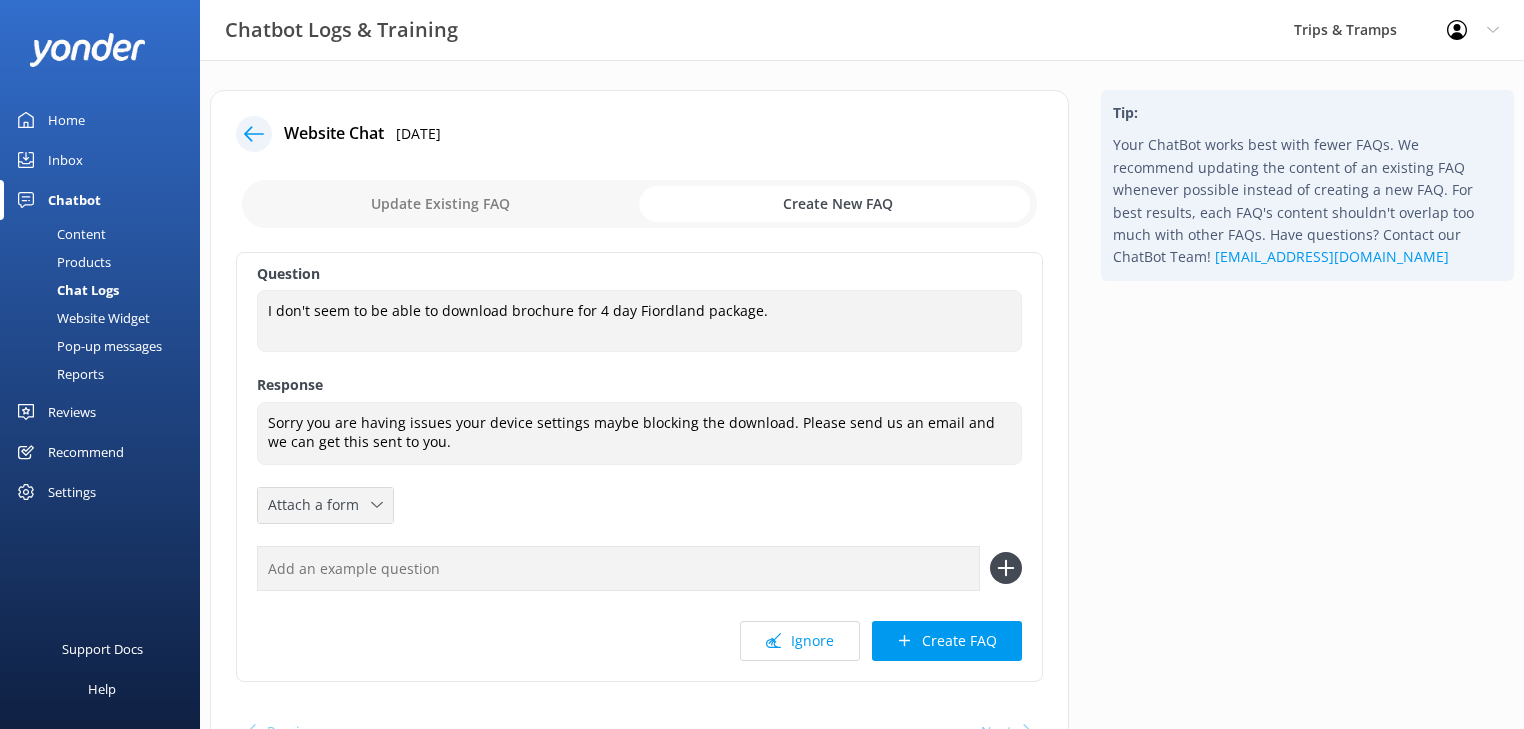 click on "Attach a form" at bounding box center [319, 505] 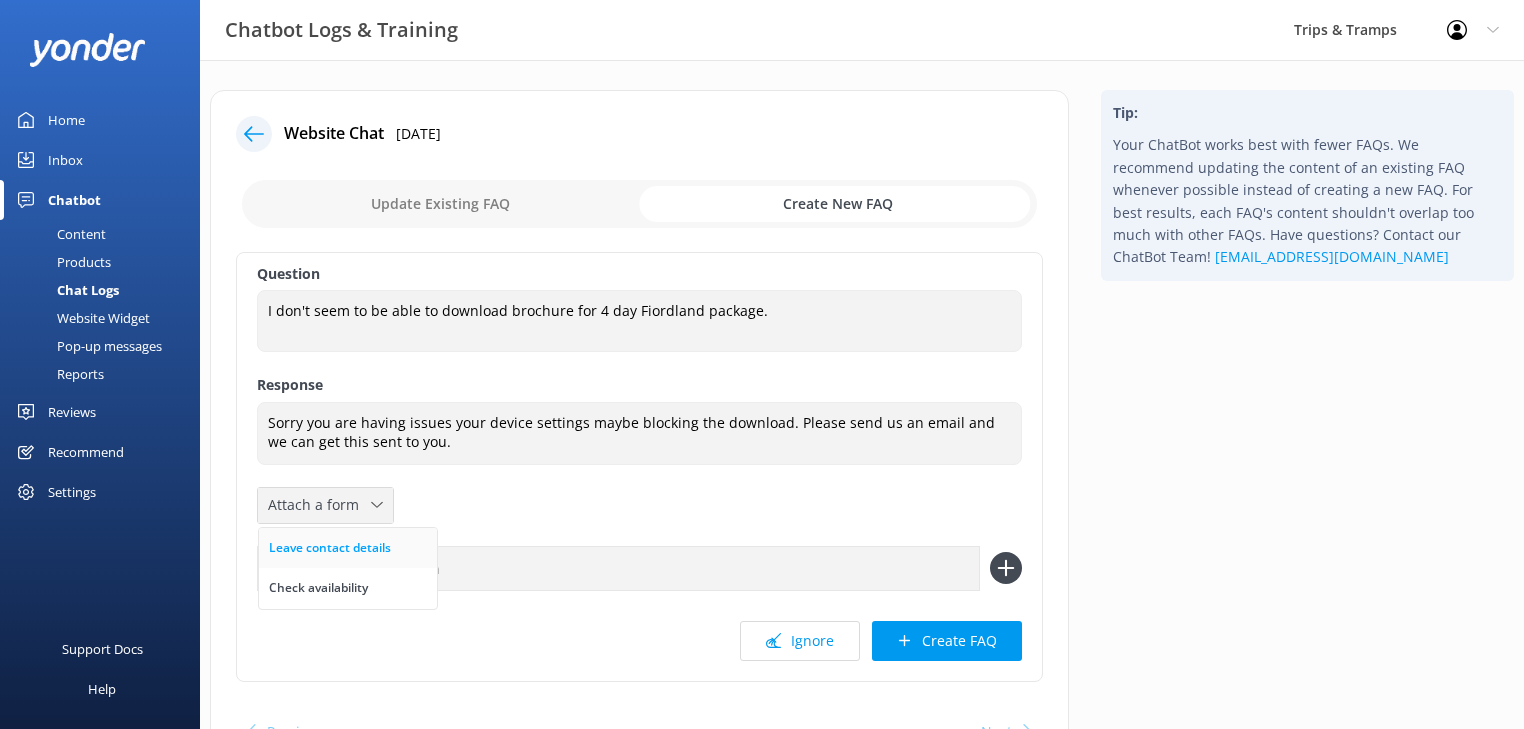 click on "Leave contact details" at bounding box center (330, 548) 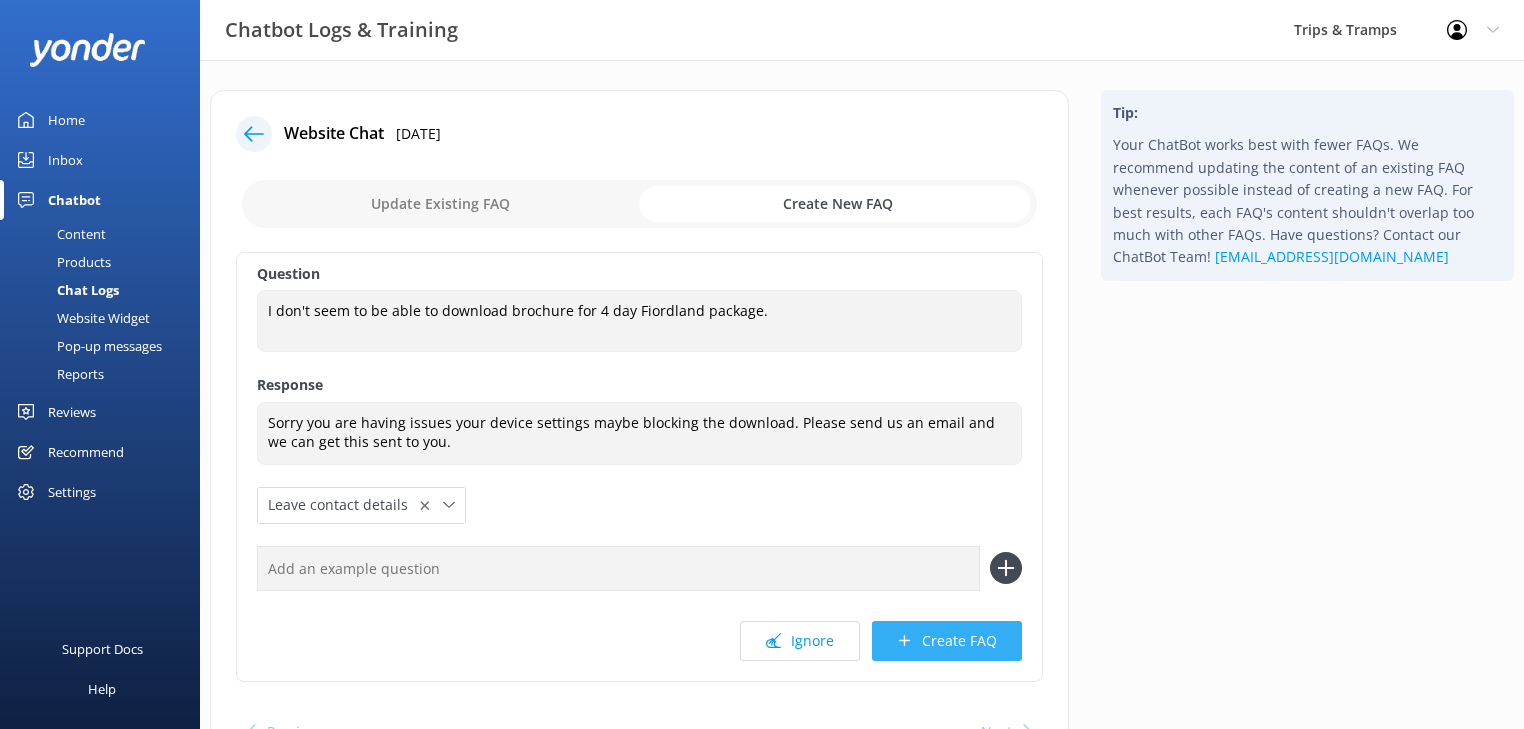 click on "Create FAQ" at bounding box center (947, 641) 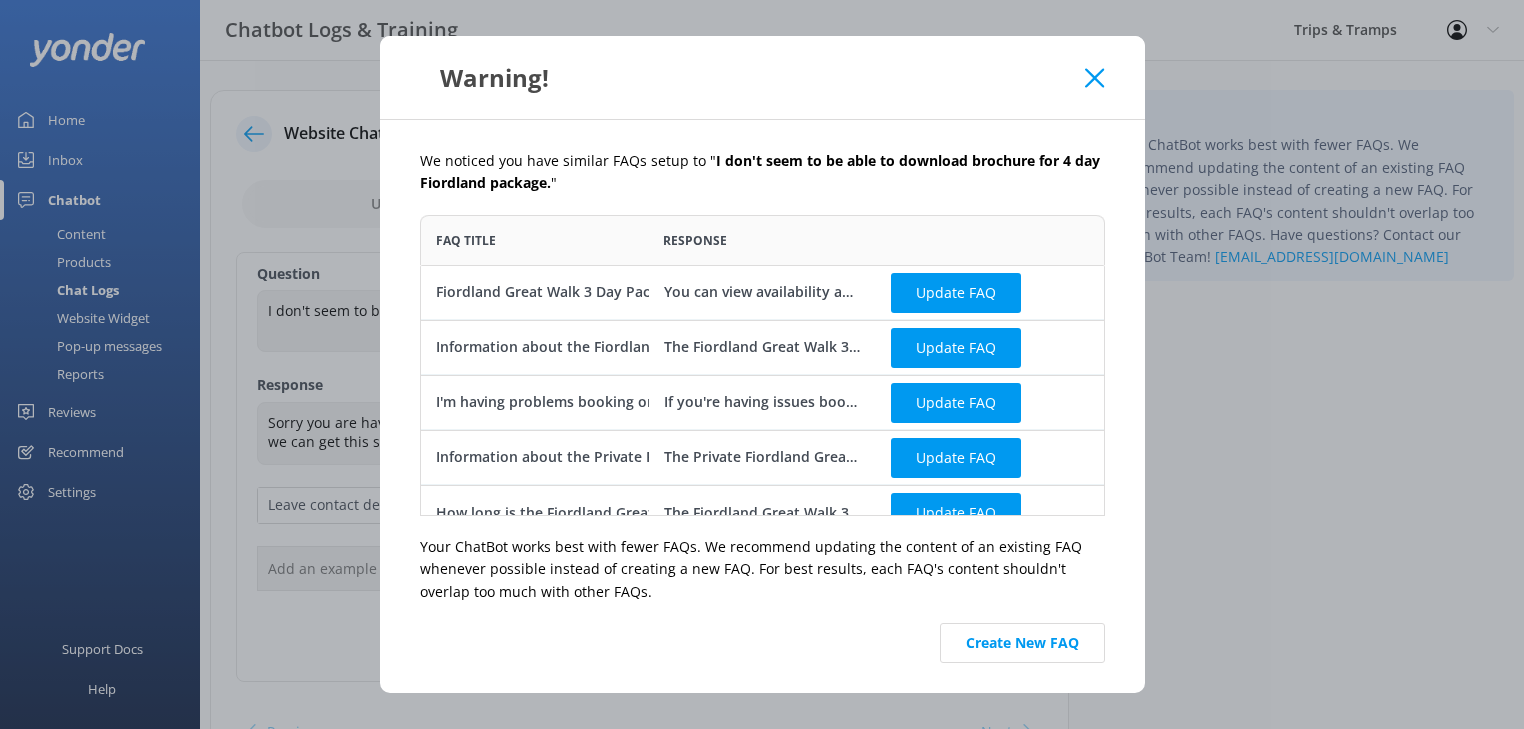 scroll, scrollTop: 13, scrollLeft: 13, axis: both 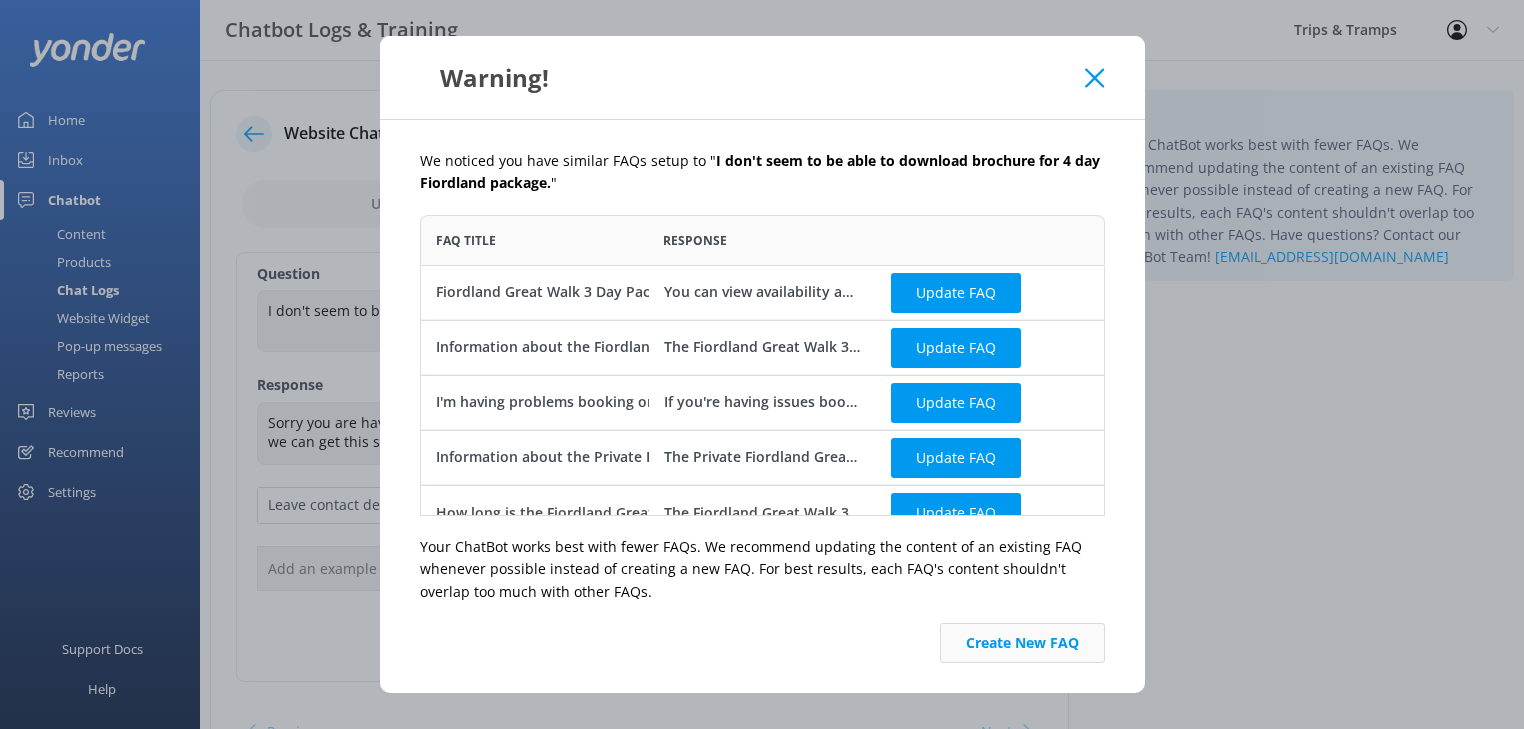 click on "Create New FAQ" at bounding box center (1022, 643) 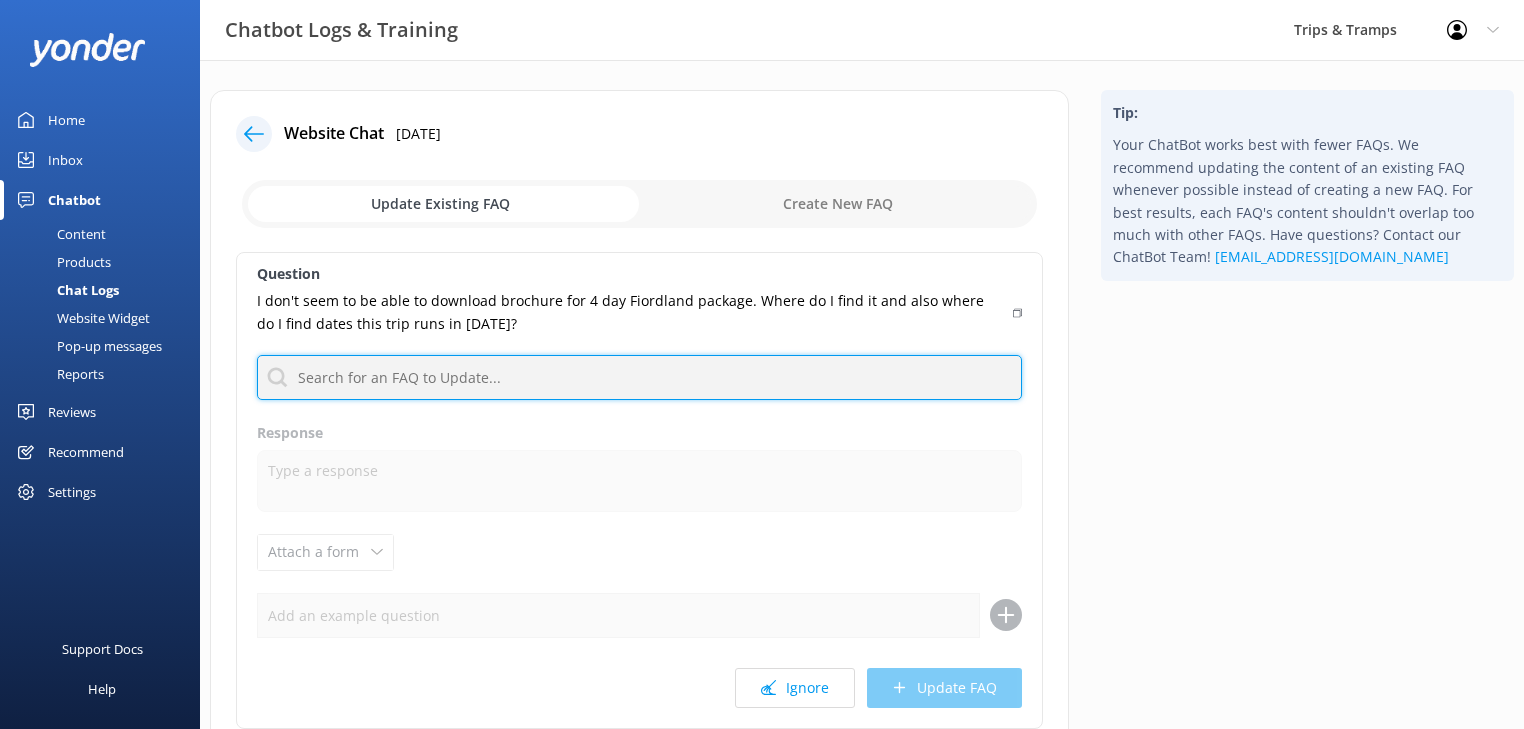 click at bounding box center [639, 377] 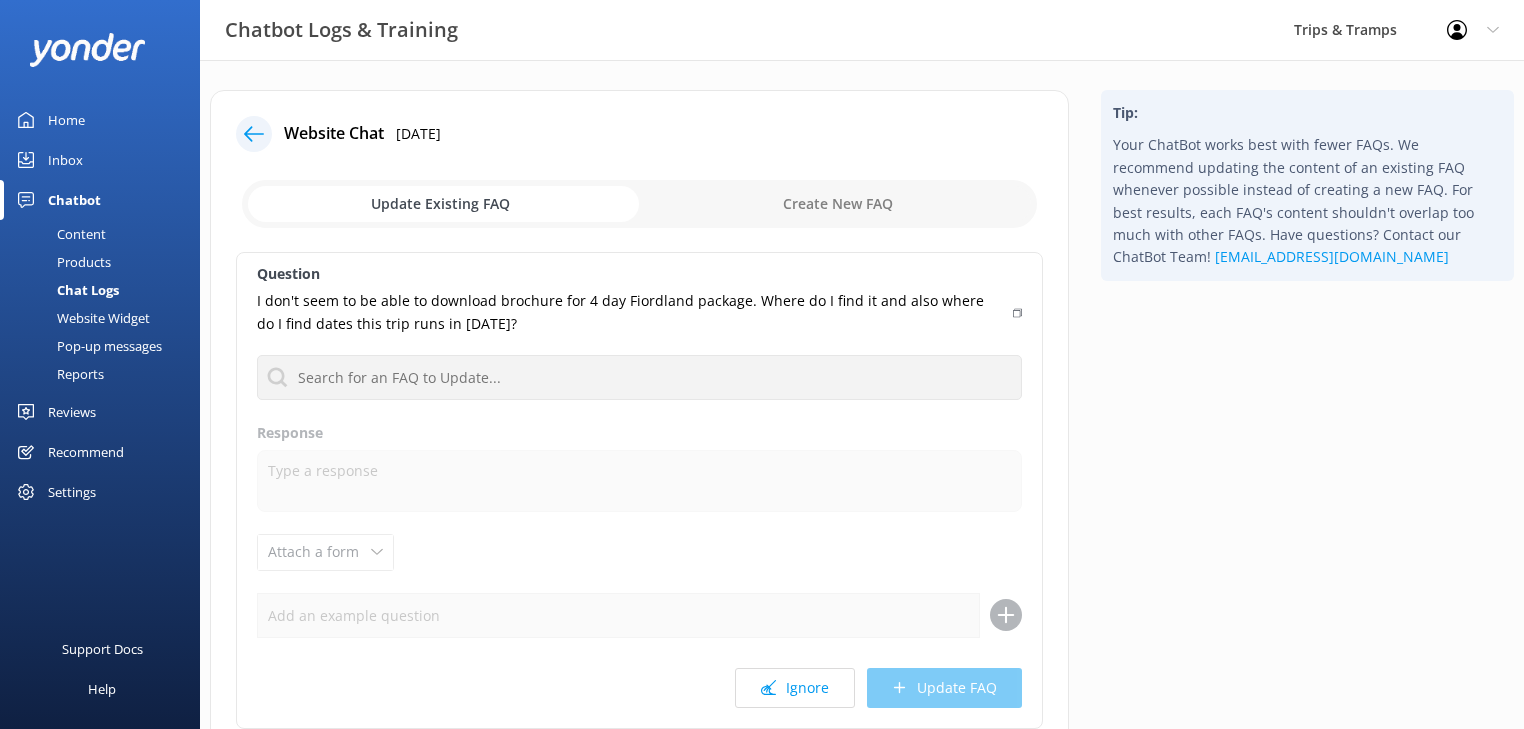 click at bounding box center (639, 204) 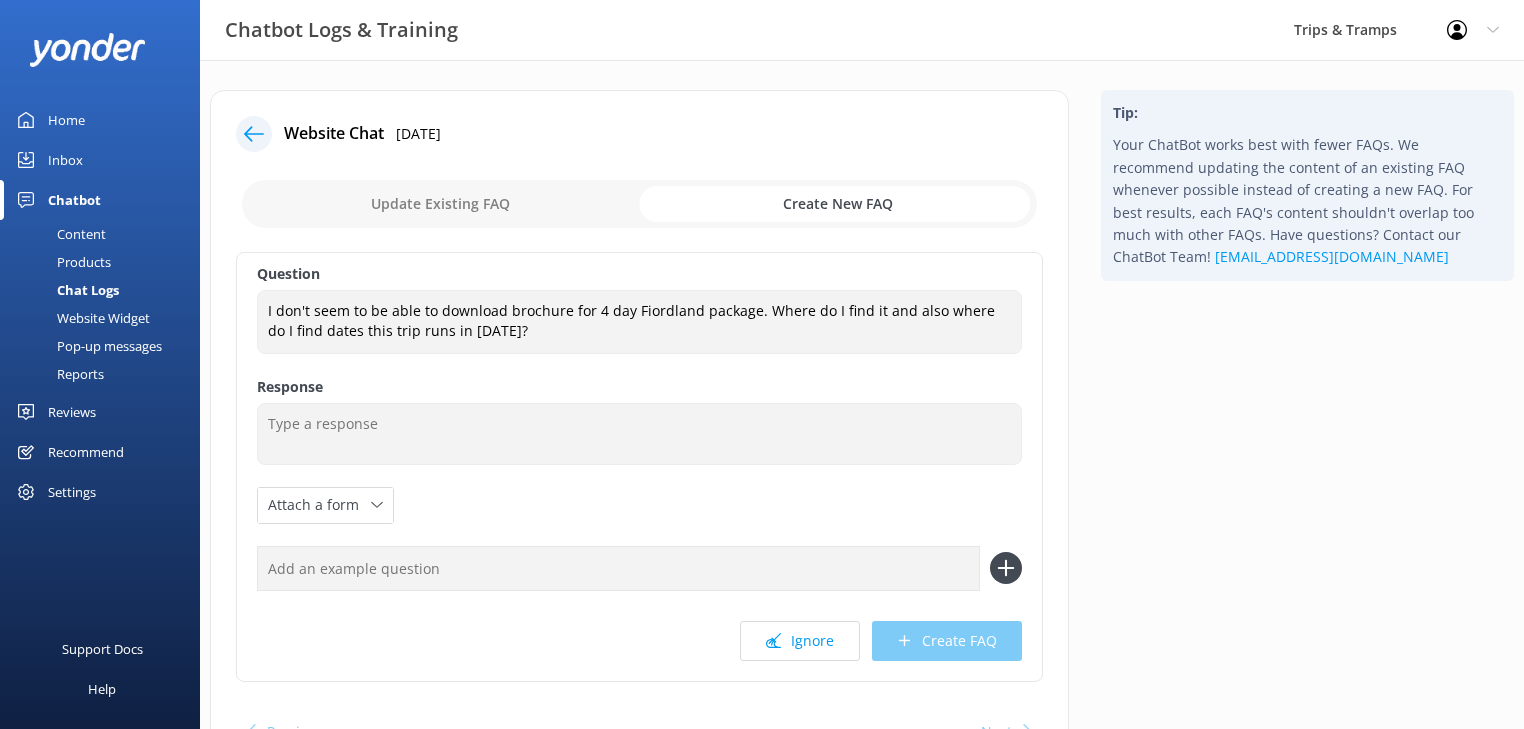 click at bounding box center [639, 204] 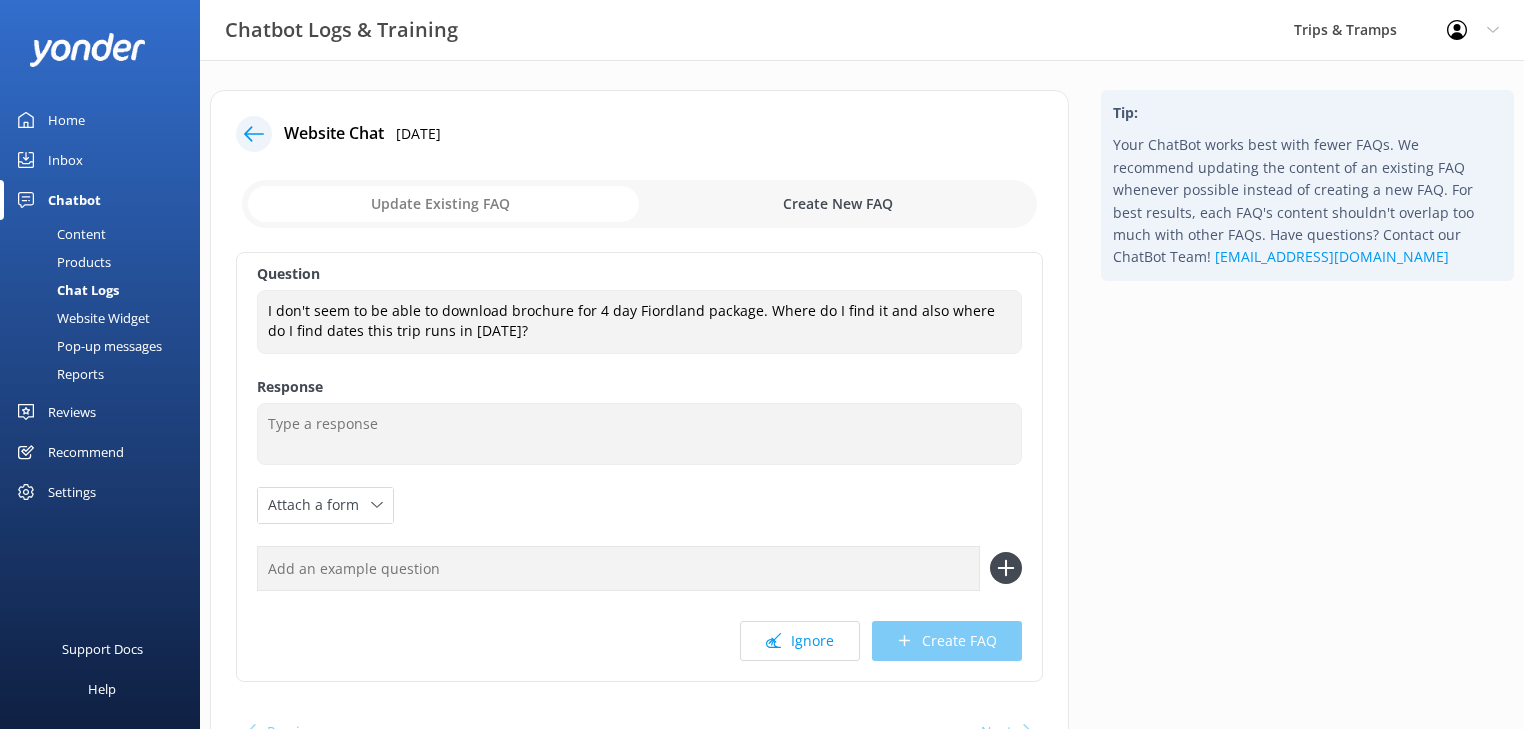 checkbox on "false" 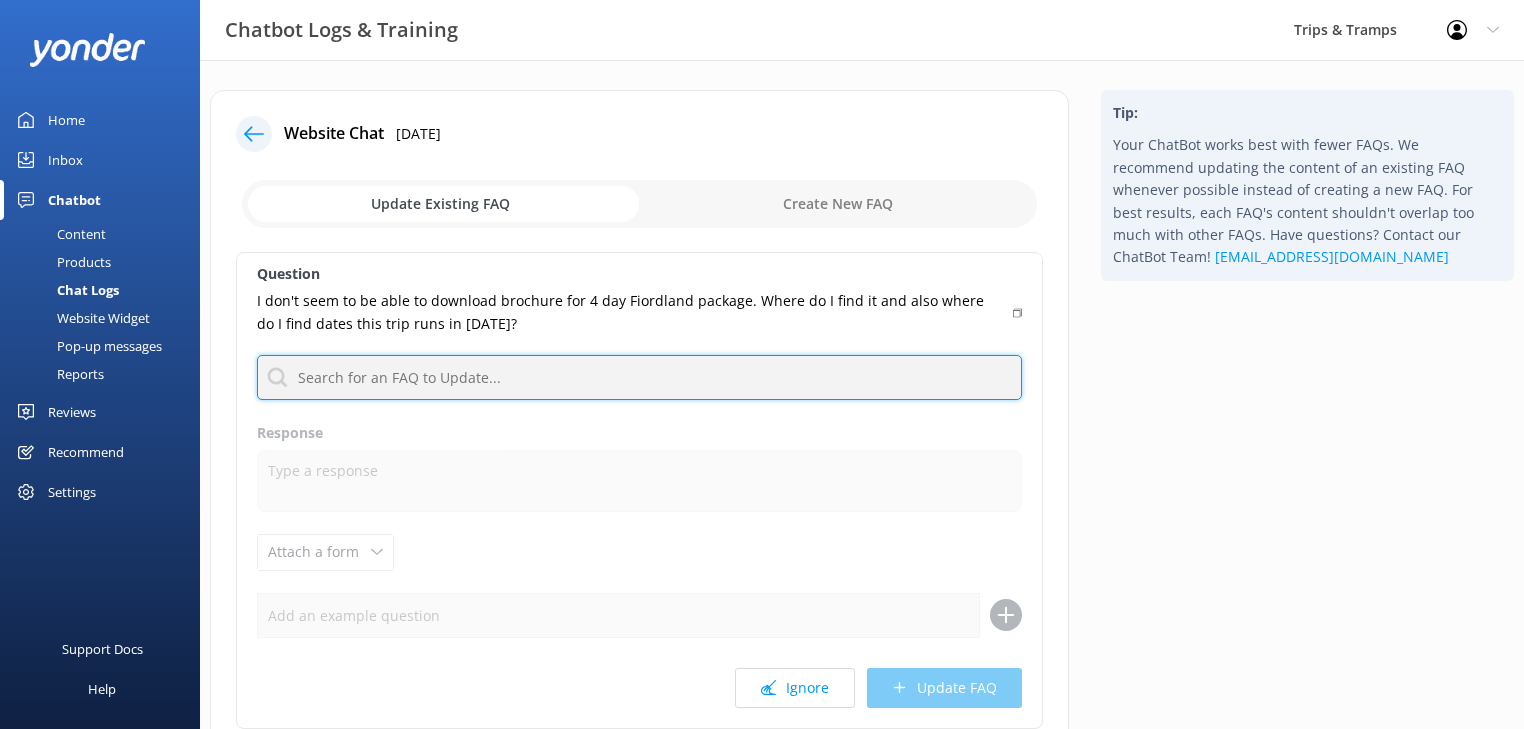 click at bounding box center [639, 377] 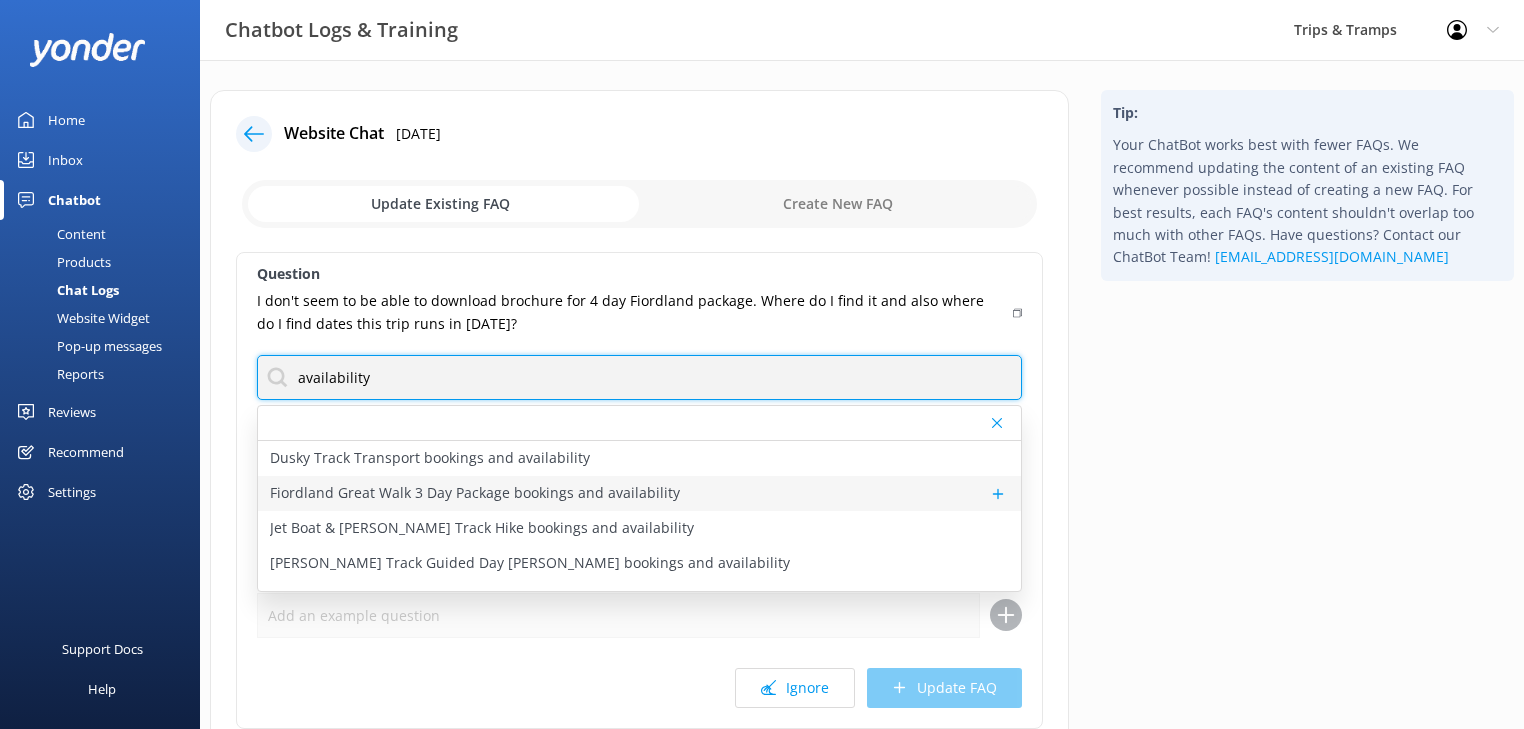 type on "availability" 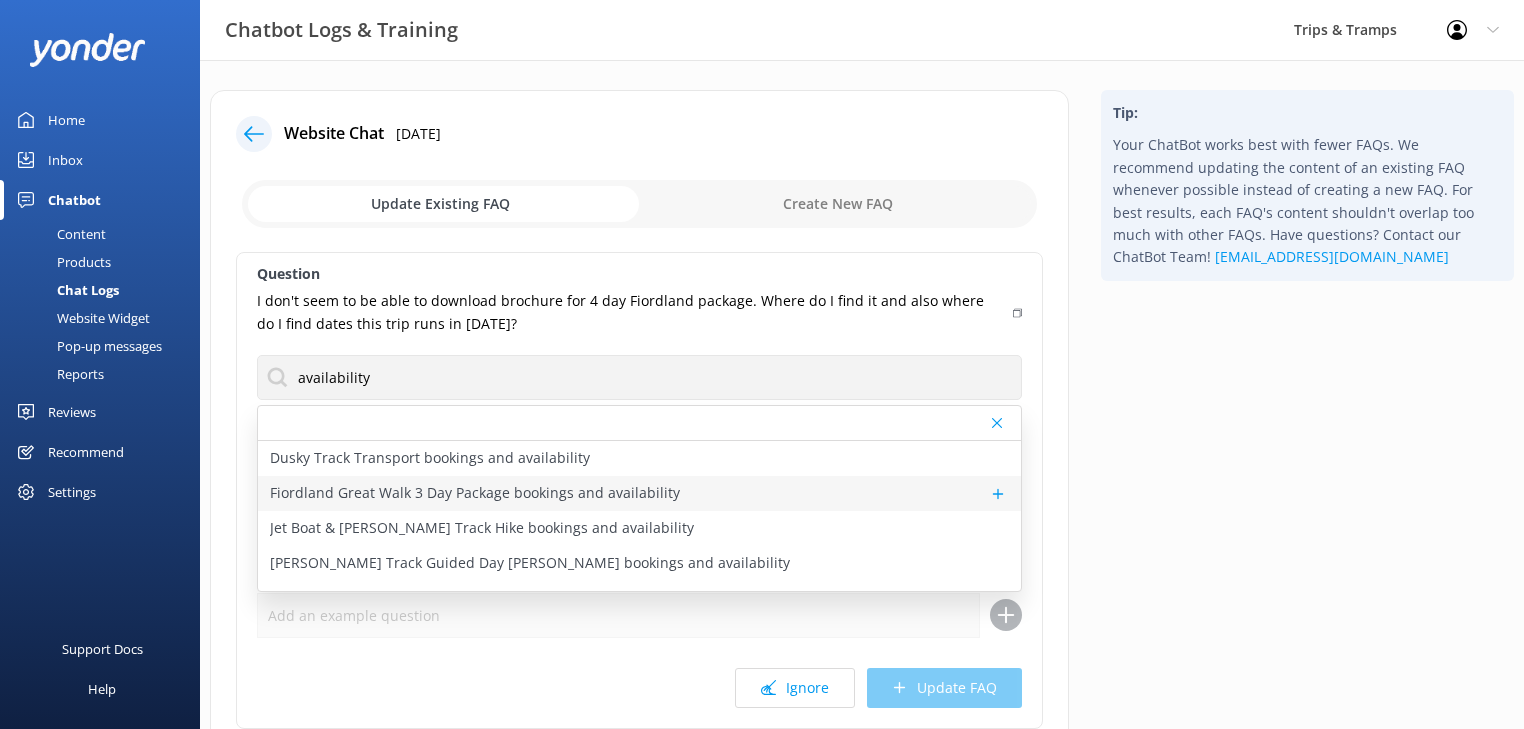 click on "Fiordland Great Walk 3 Day Package bookings and availability" at bounding box center [475, 493] 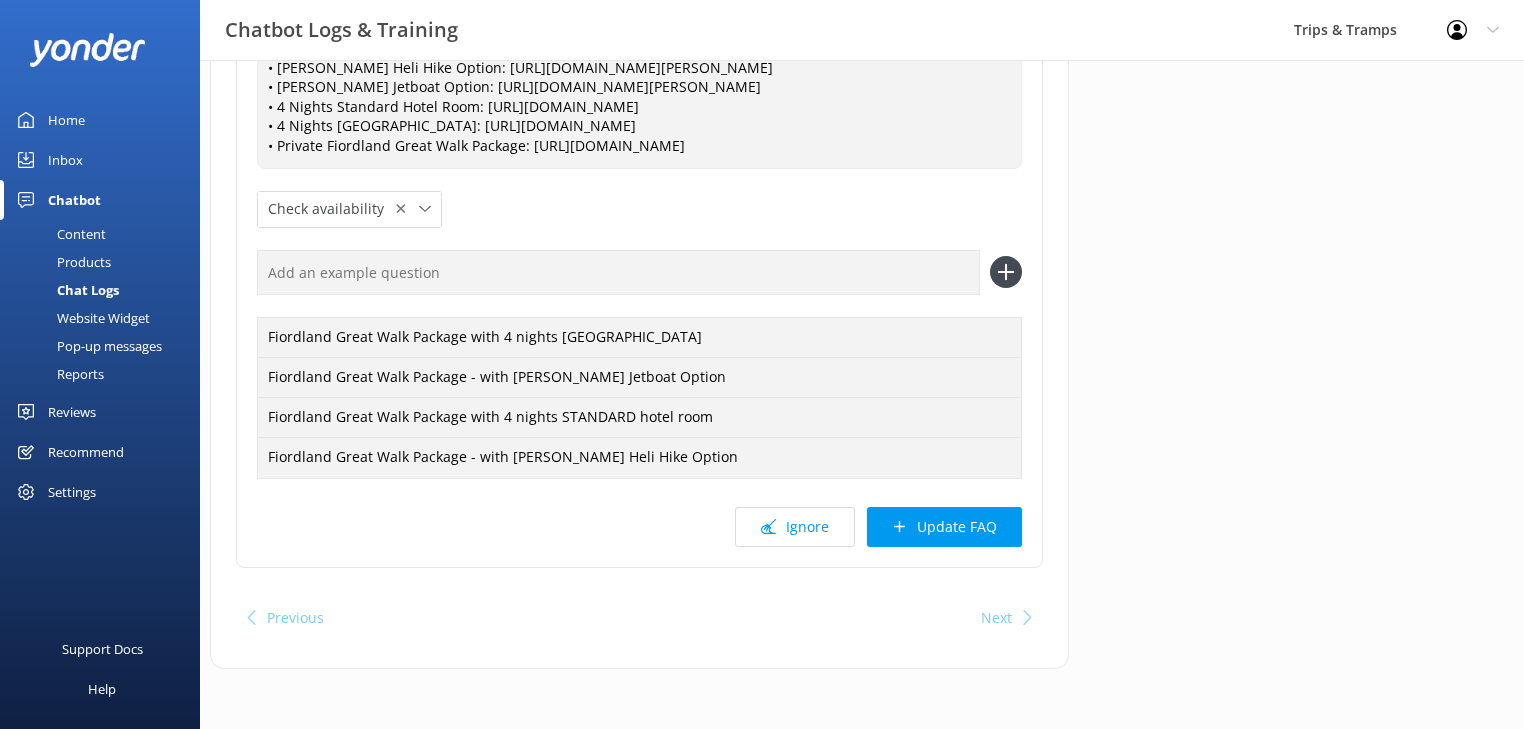 scroll, scrollTop: 496, scrollLeft: 0, axis: vertical 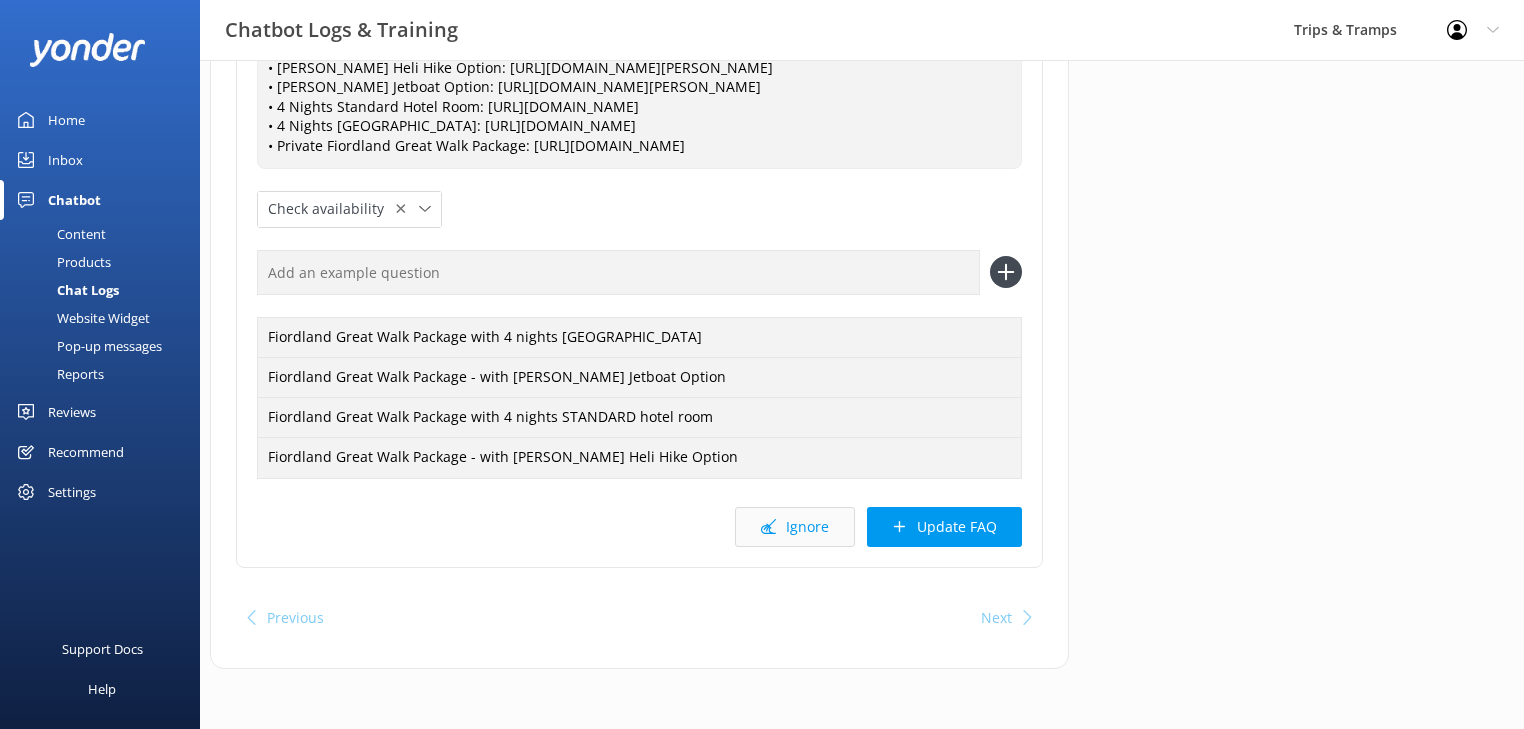 click on "Ignore" at bounding box center [795, 527] 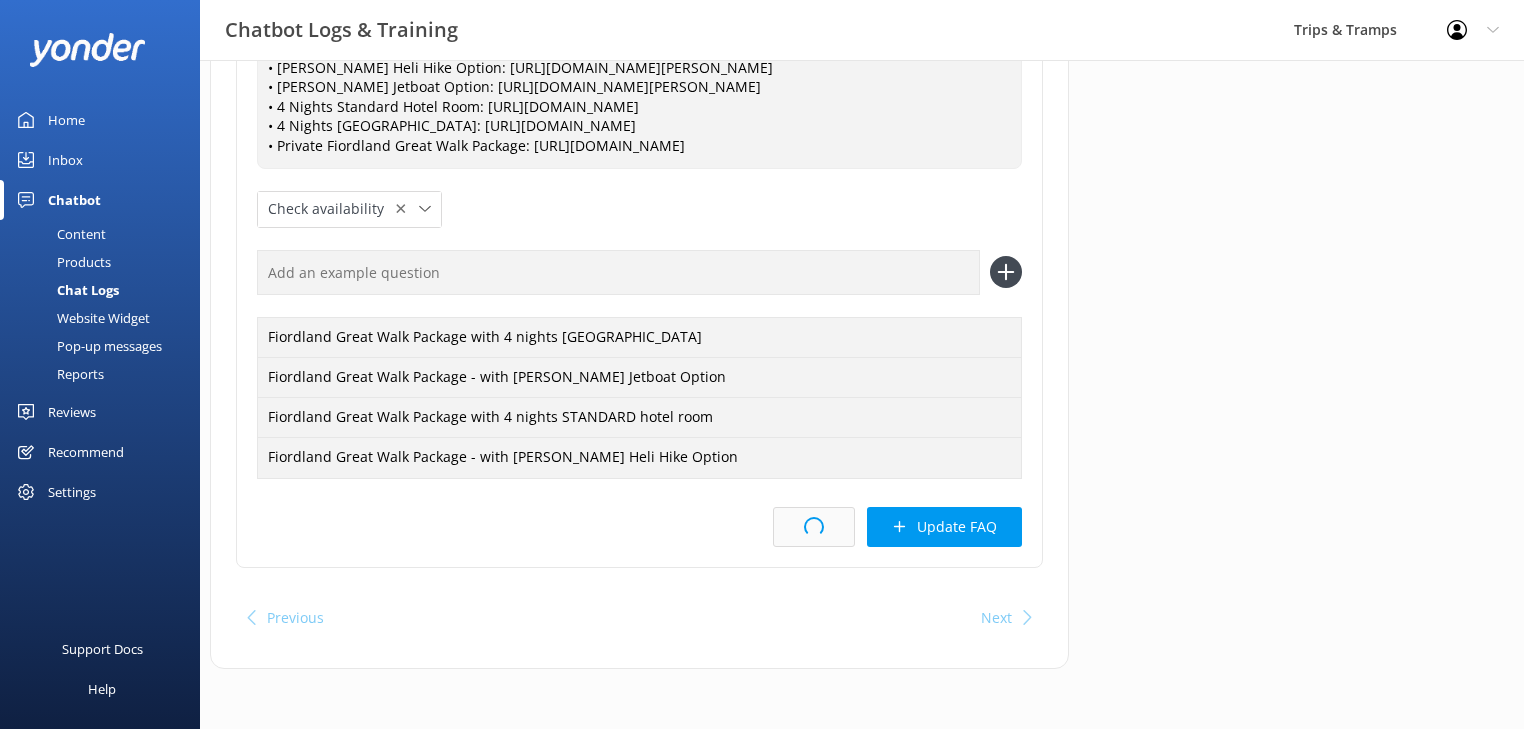 scroll, scrollTop: 0, scrollLeft: 0, axis: both 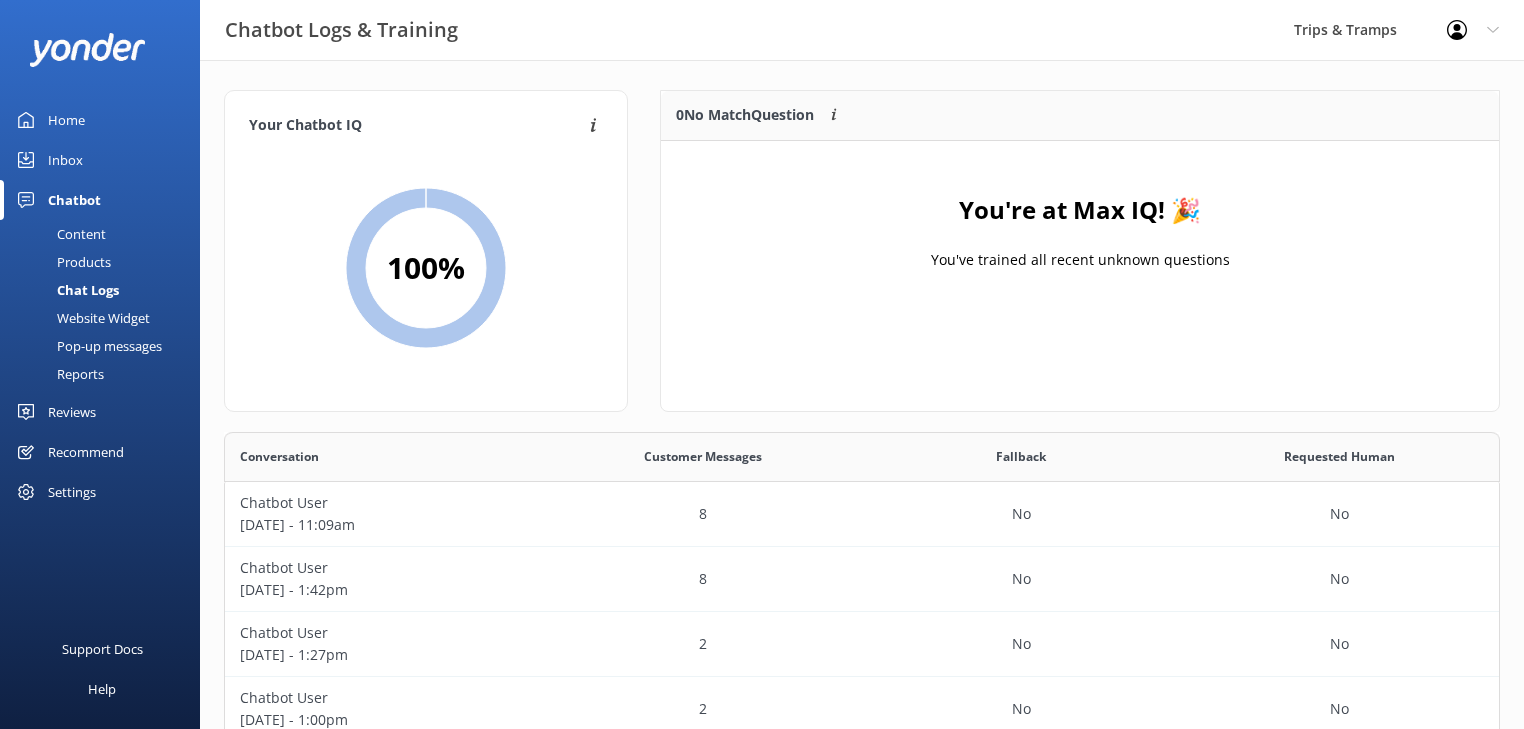 click on "Chat Logs" at bounding box center [65, 290] 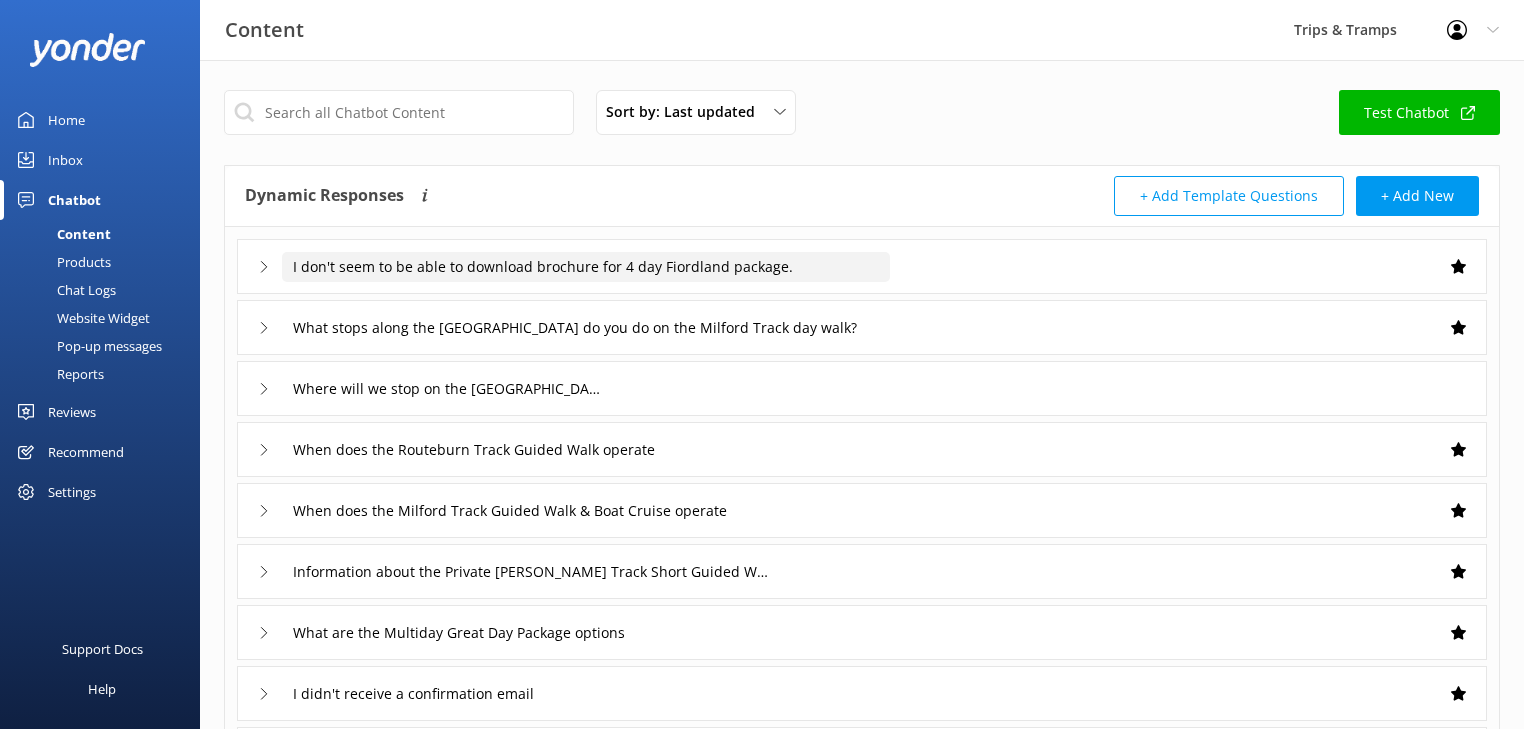 click on "I don't seem to be able to download brochure for 4 day Fiordland package." at bounding box center [586, 267] 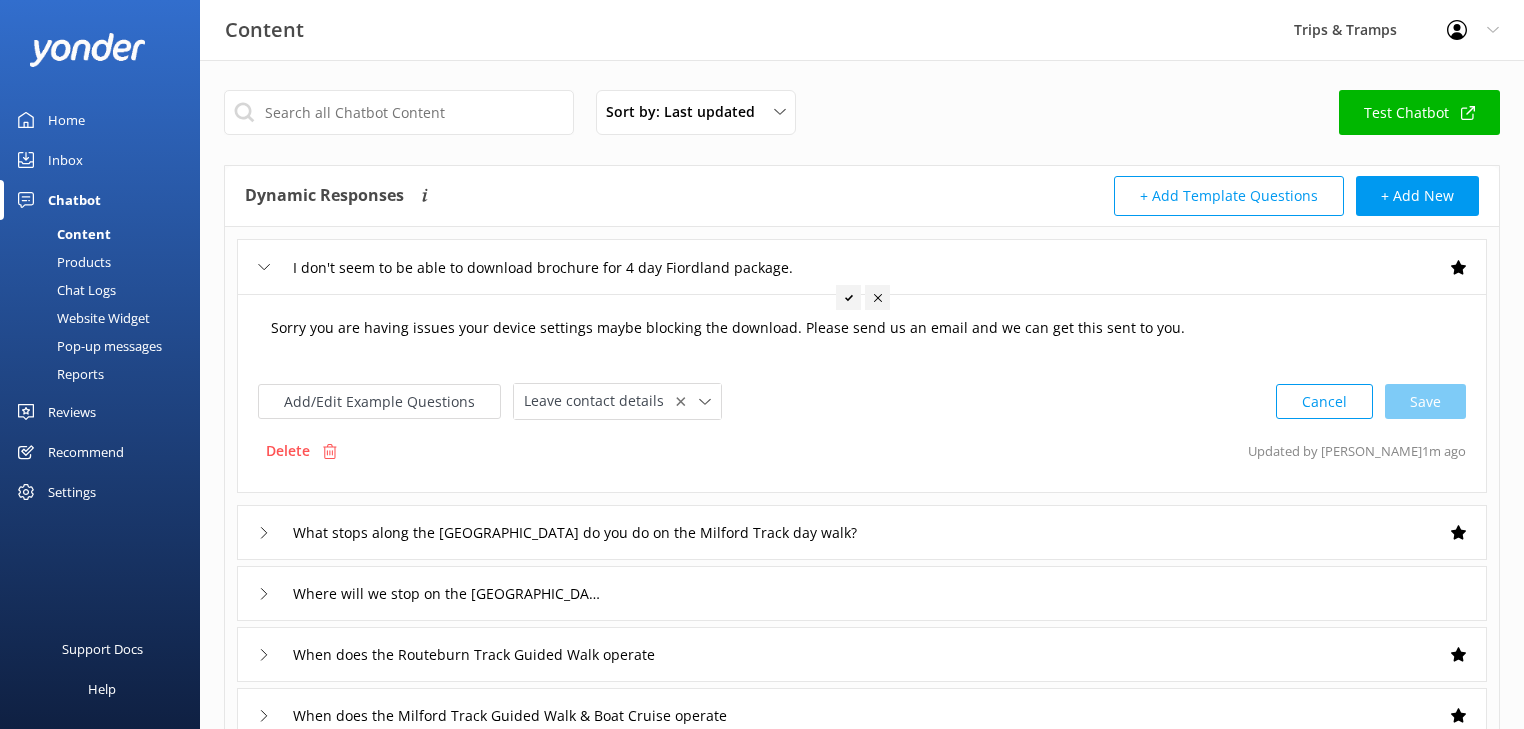 click on "Sorry you are having issues your device settings maybe blocking the download. Please send us an email and we can get this sent to you." at bounding box center [862, 338] 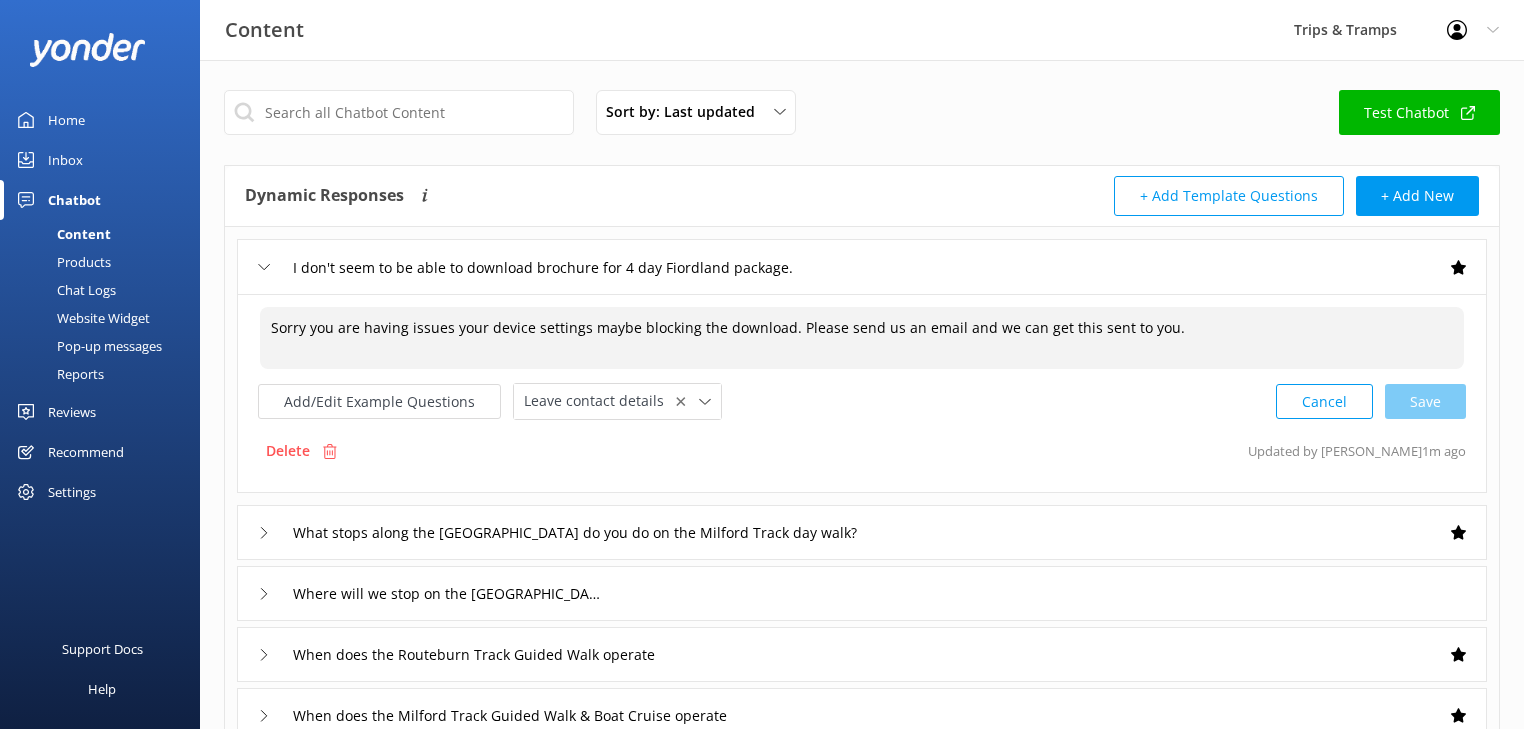 click on "Sorry you are having issues your device settings maybe blocking the download. Please send us an email and we can get this sent to you." at bounding box center [862, 338] 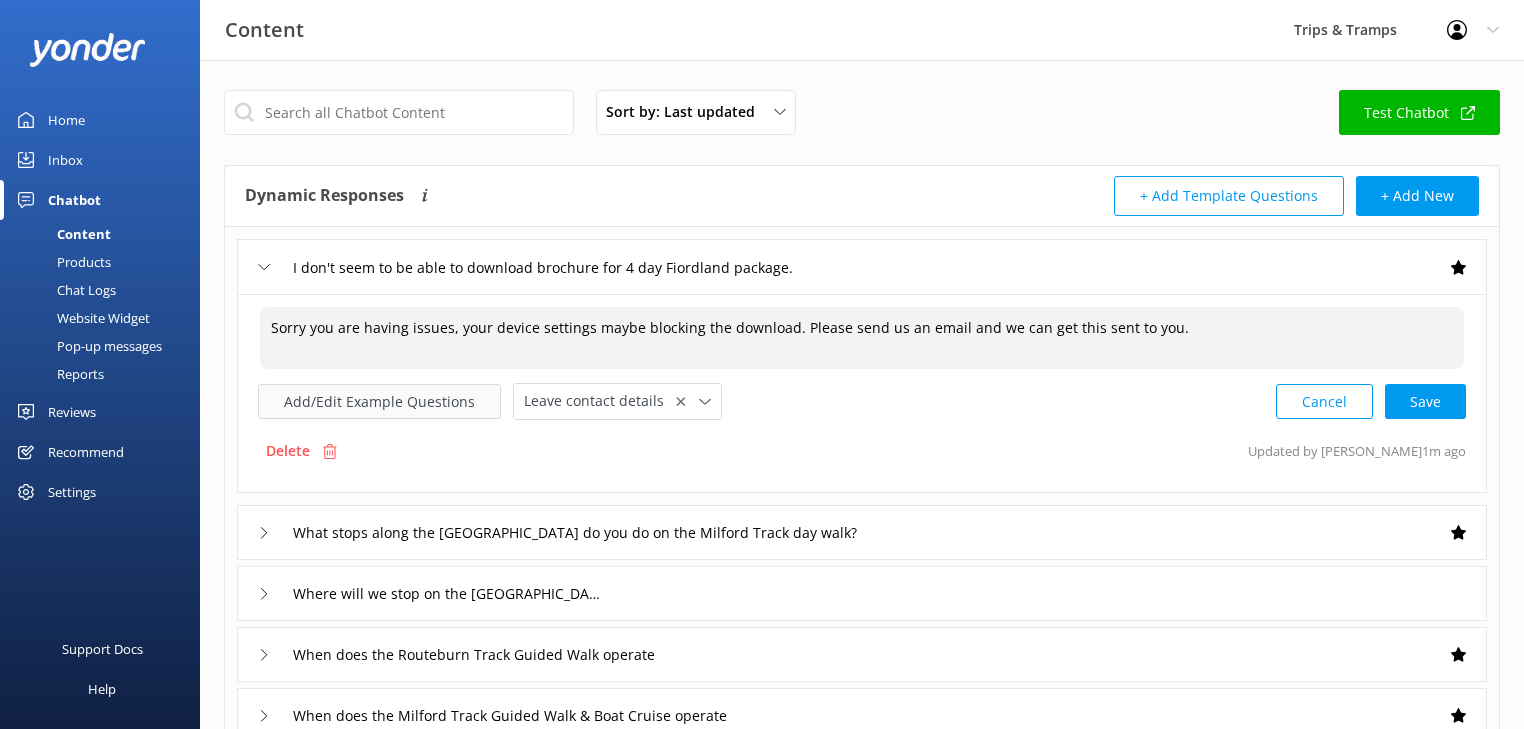 click on "Add/Edit Example Questions" at bounding box center [379, 401] 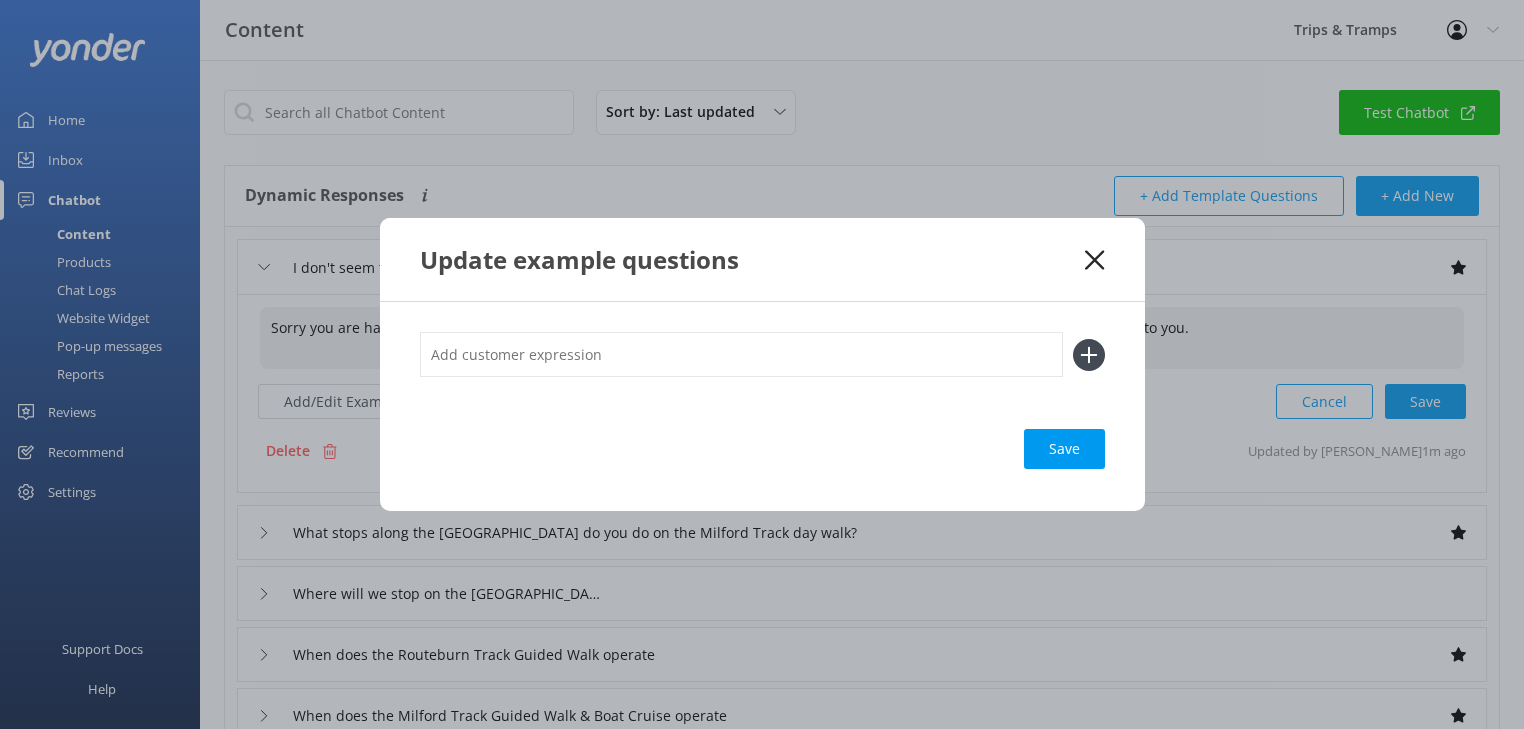type on "Sorry you are having issues, your device settings maybe blocking the download. Please send us an email and we can get this sent to you." 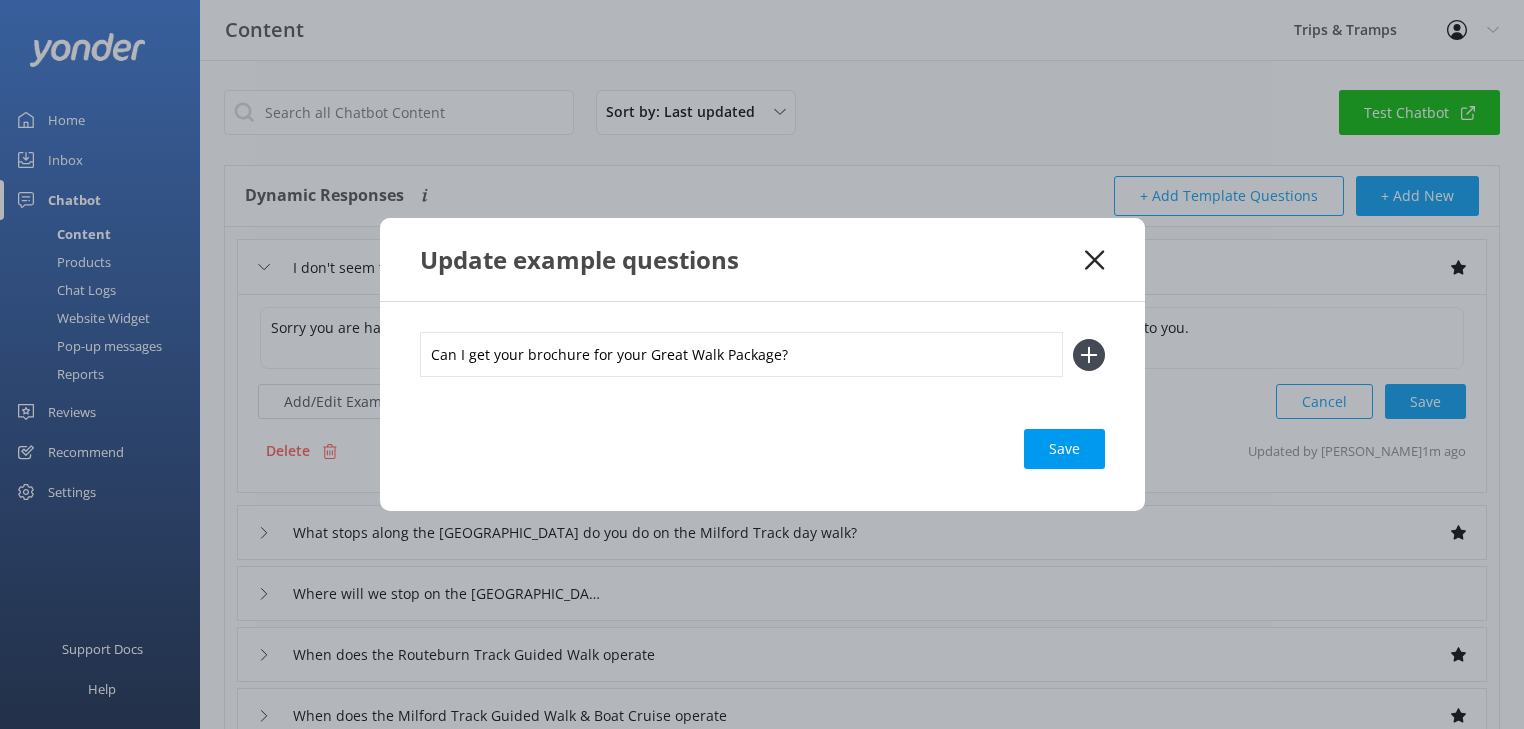 type on "Can I get your brochure for your Great Walk Package?" 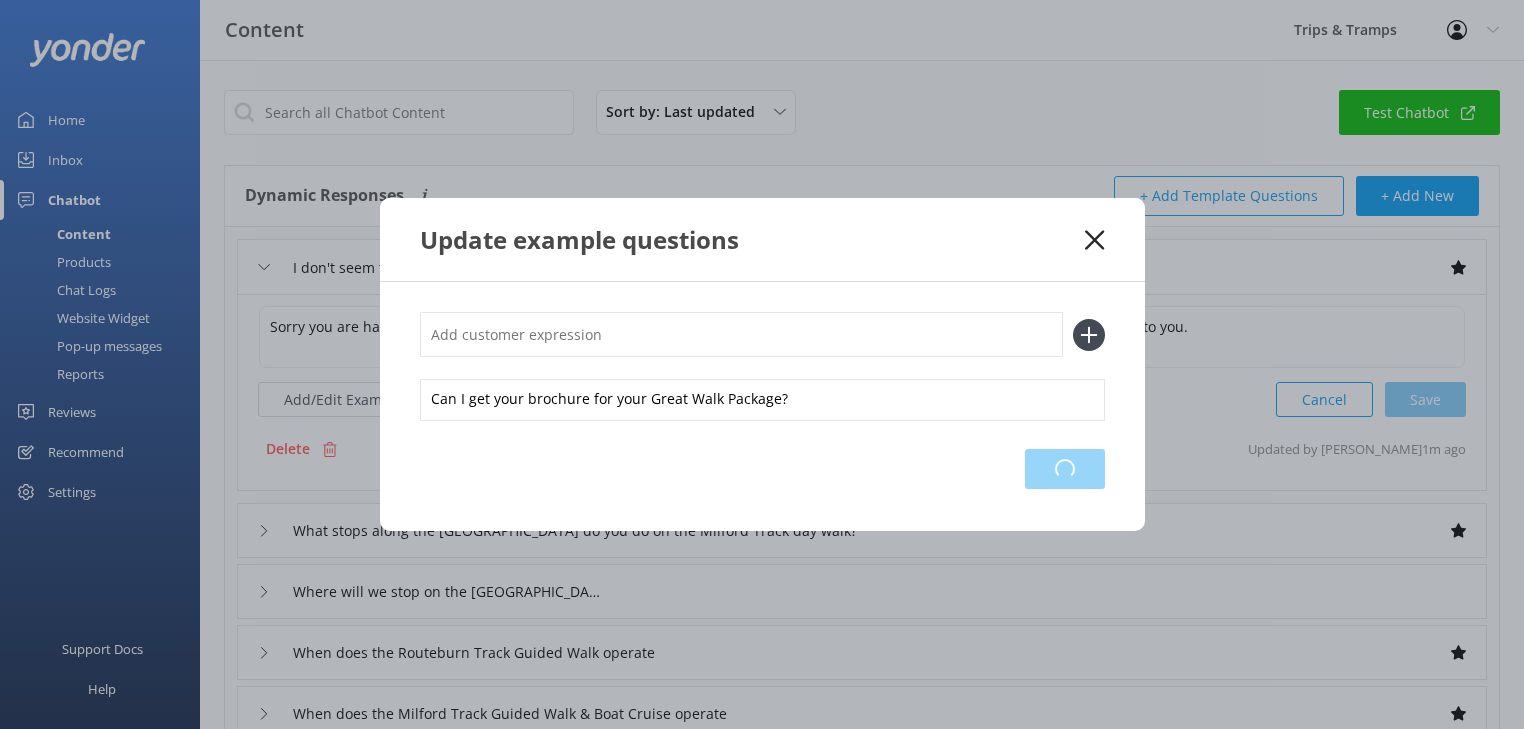 click on "Loading.." at bounding box center [1065, 469] 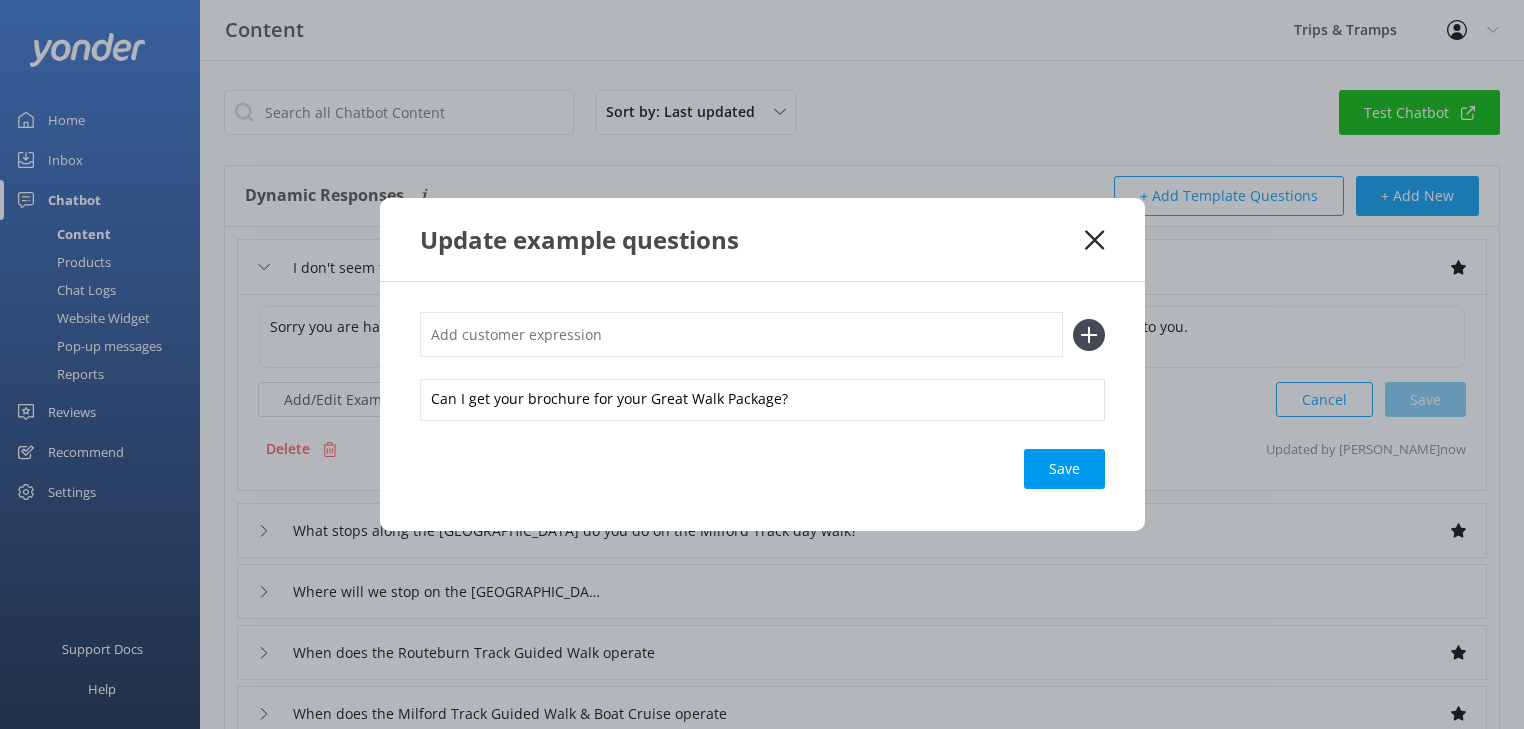 click at bounding box center [741, 334] 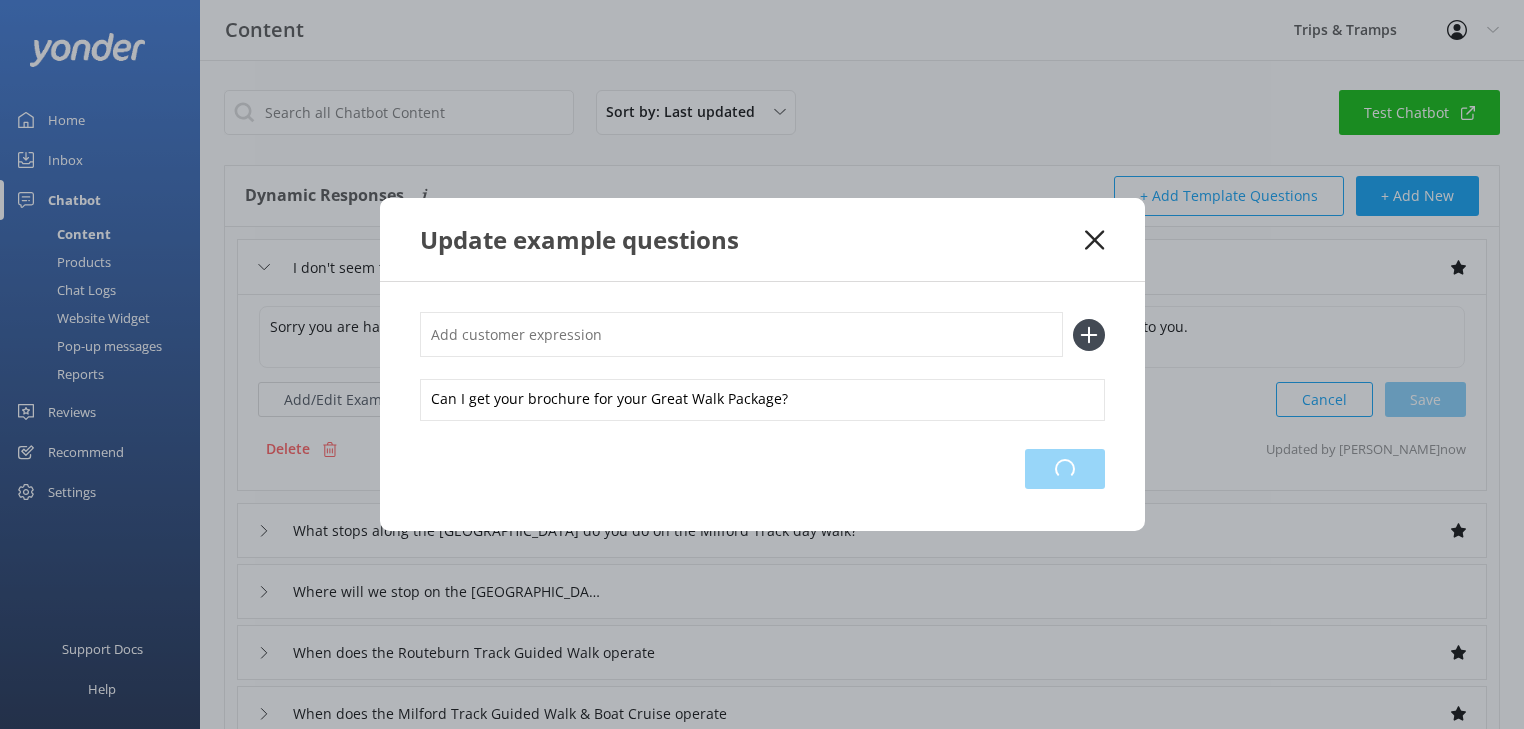 click on "Loading.." at bounding box center [1065, 469] 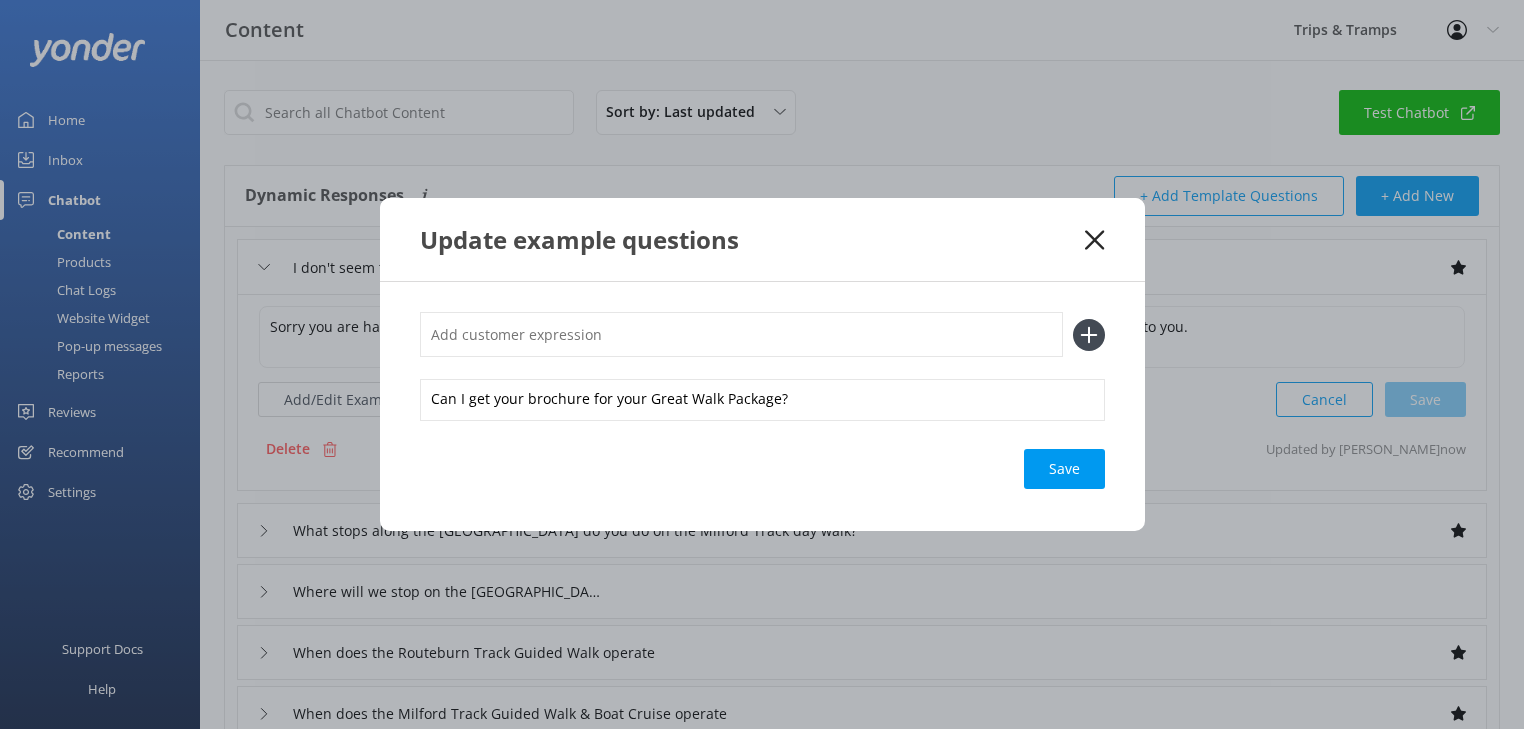 click 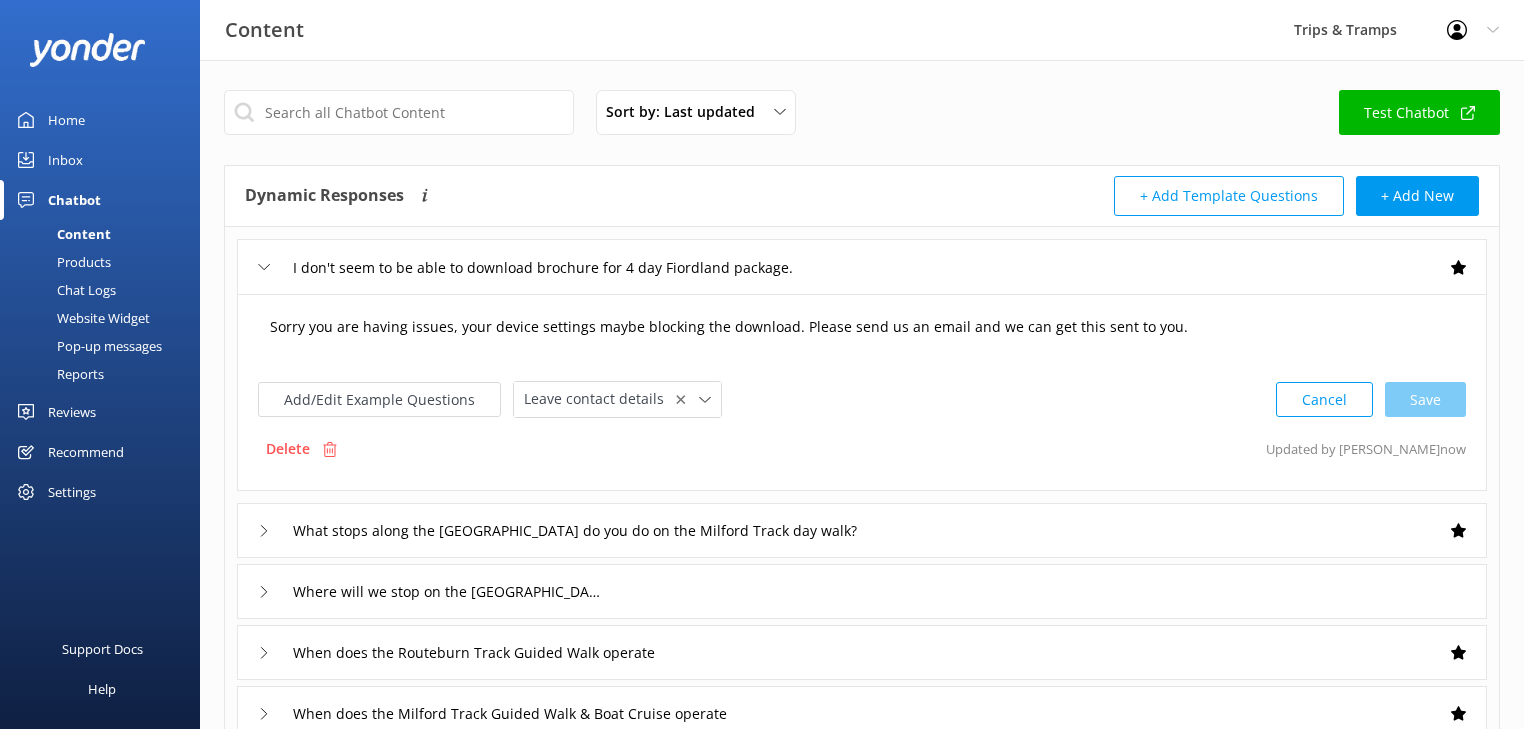 click on "Sorry you are having issues, your device settings maybe blocking the download. Please send us an email and we can get this sent to you." at bounding box center (862, 337) 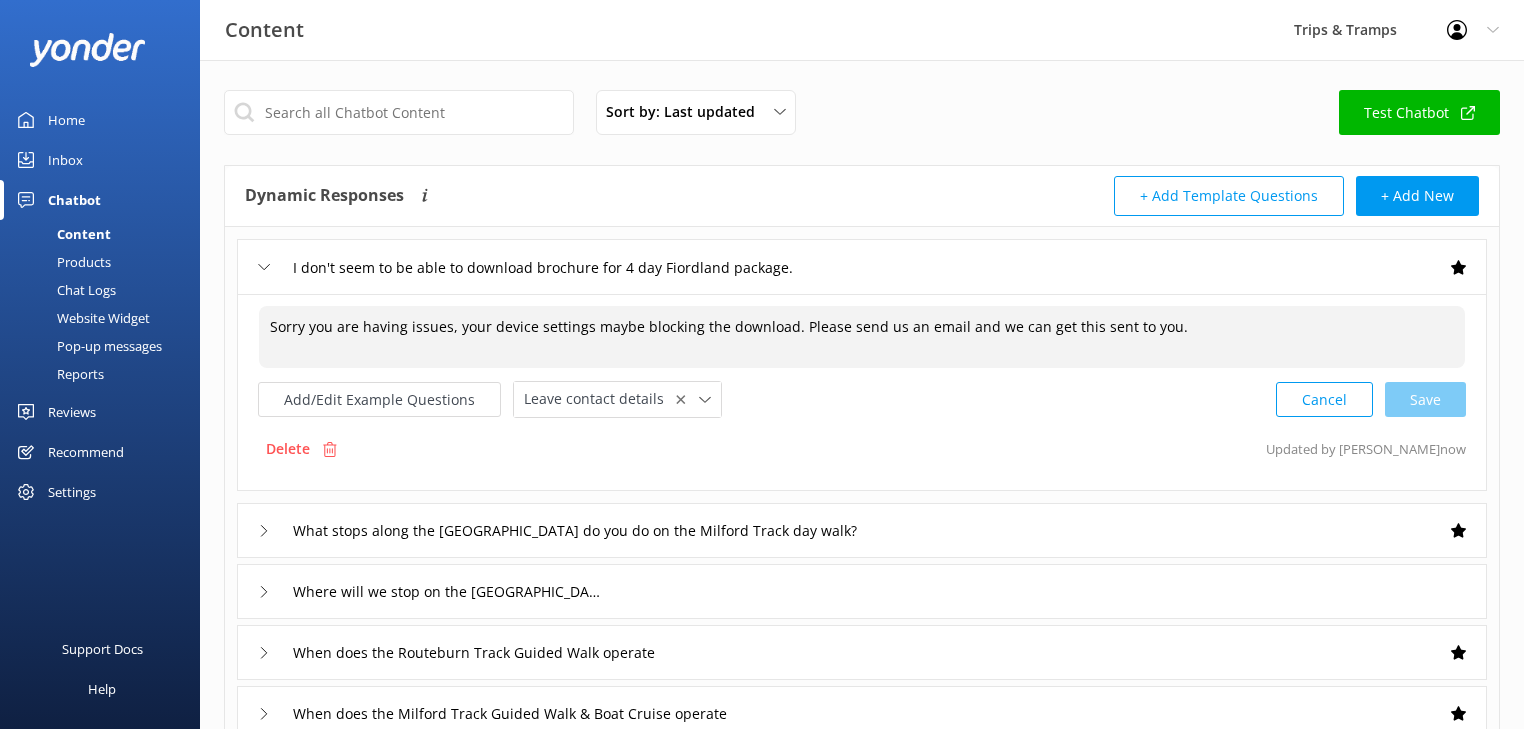 drag, startPoint x: 947, startPoint y: 323, endPoint x: 890, endPoint y: 321, distance: 57.035076 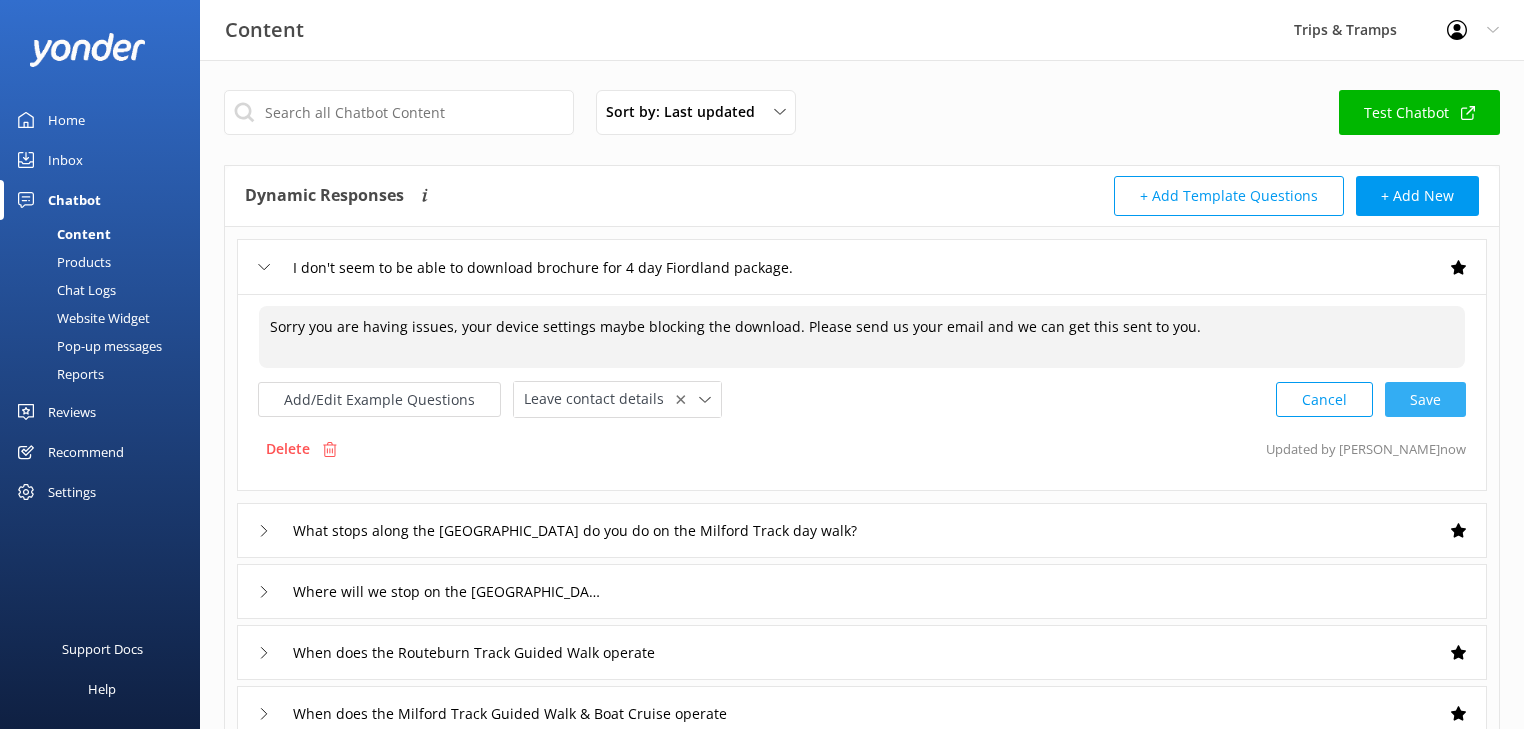 click on "Cancel Save" at bounding box center (1371, 399) 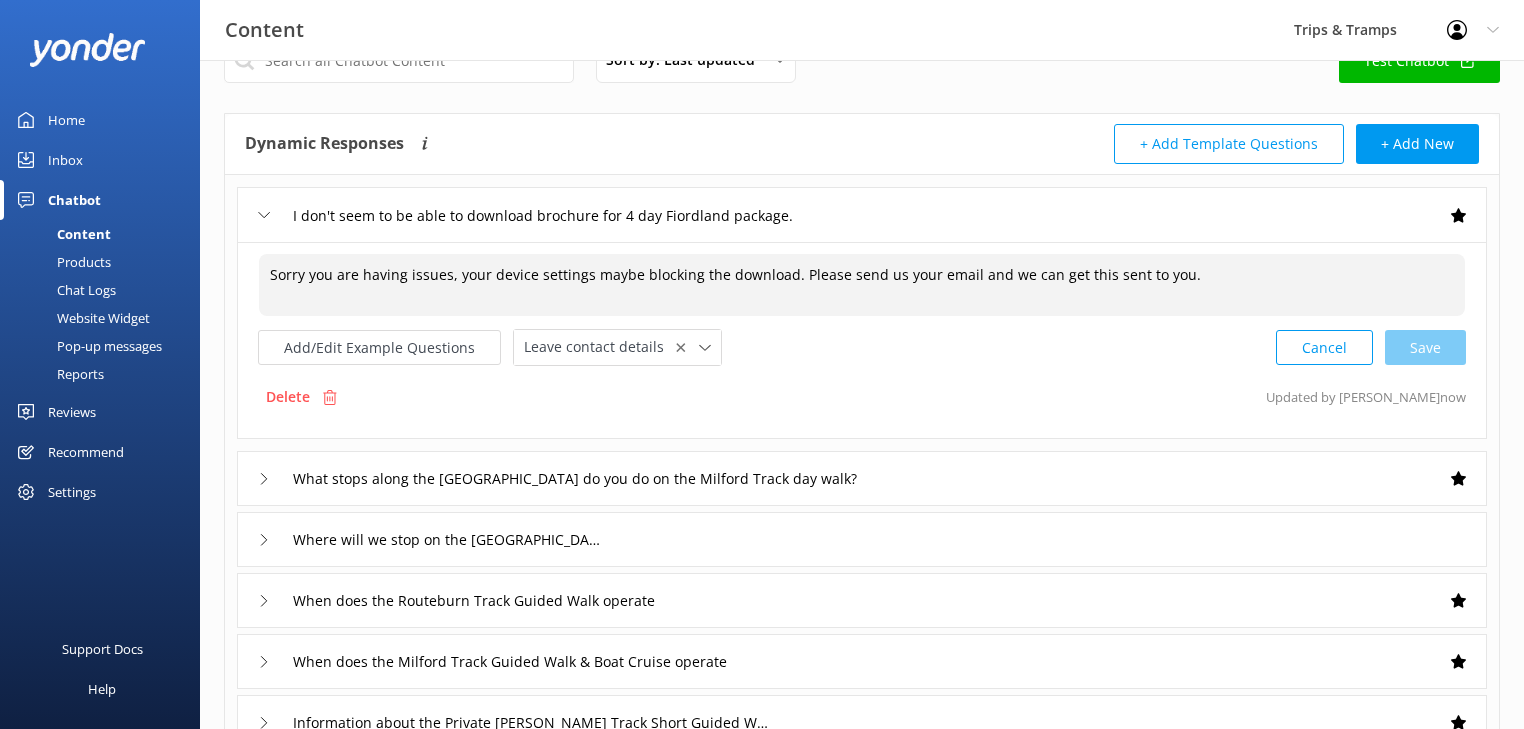 scroll, scrollTop: 80, scrollLeft: 0, axis: vertical 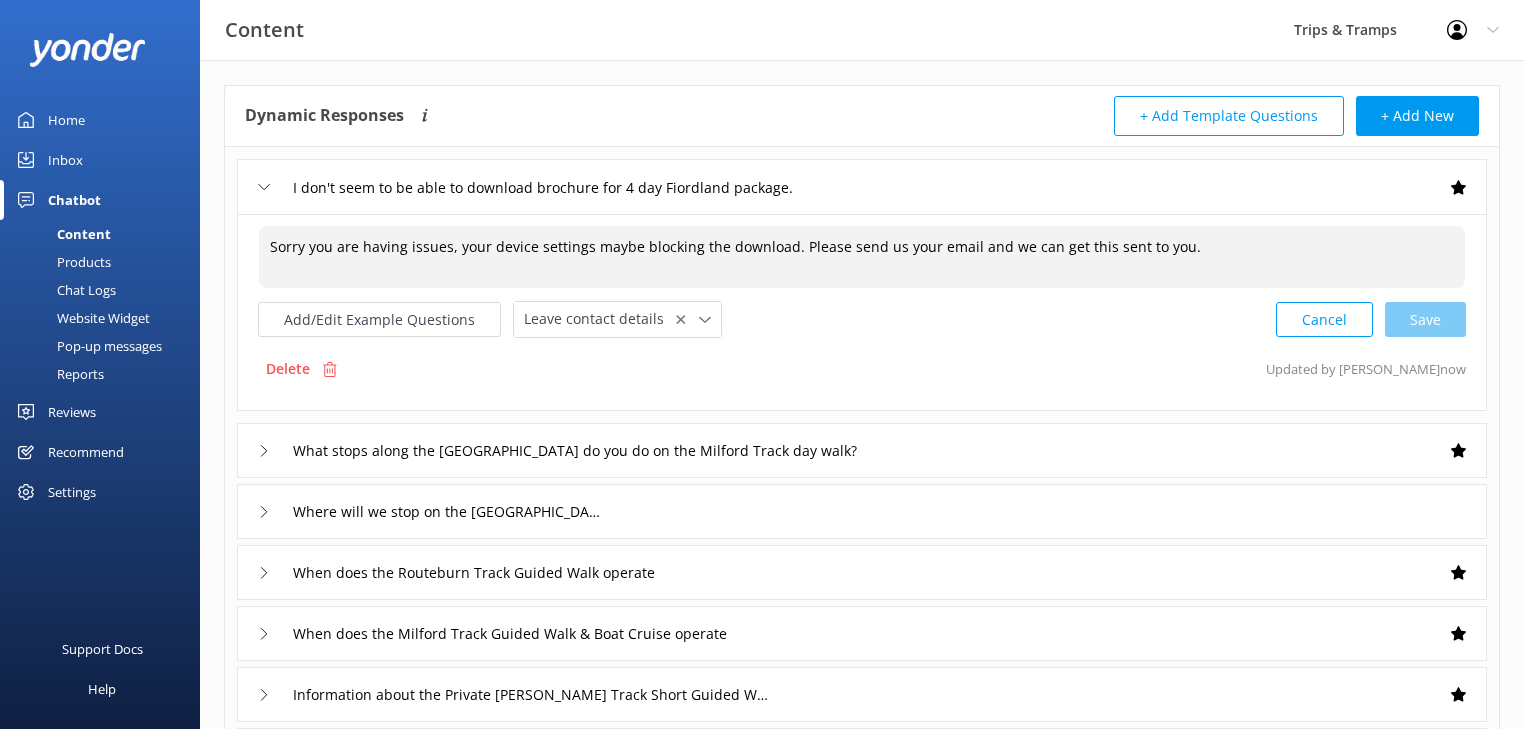 type on "Sorry you are having issues, your device settings maybe blocking the download. Please send us your email and we can get this sent to you." 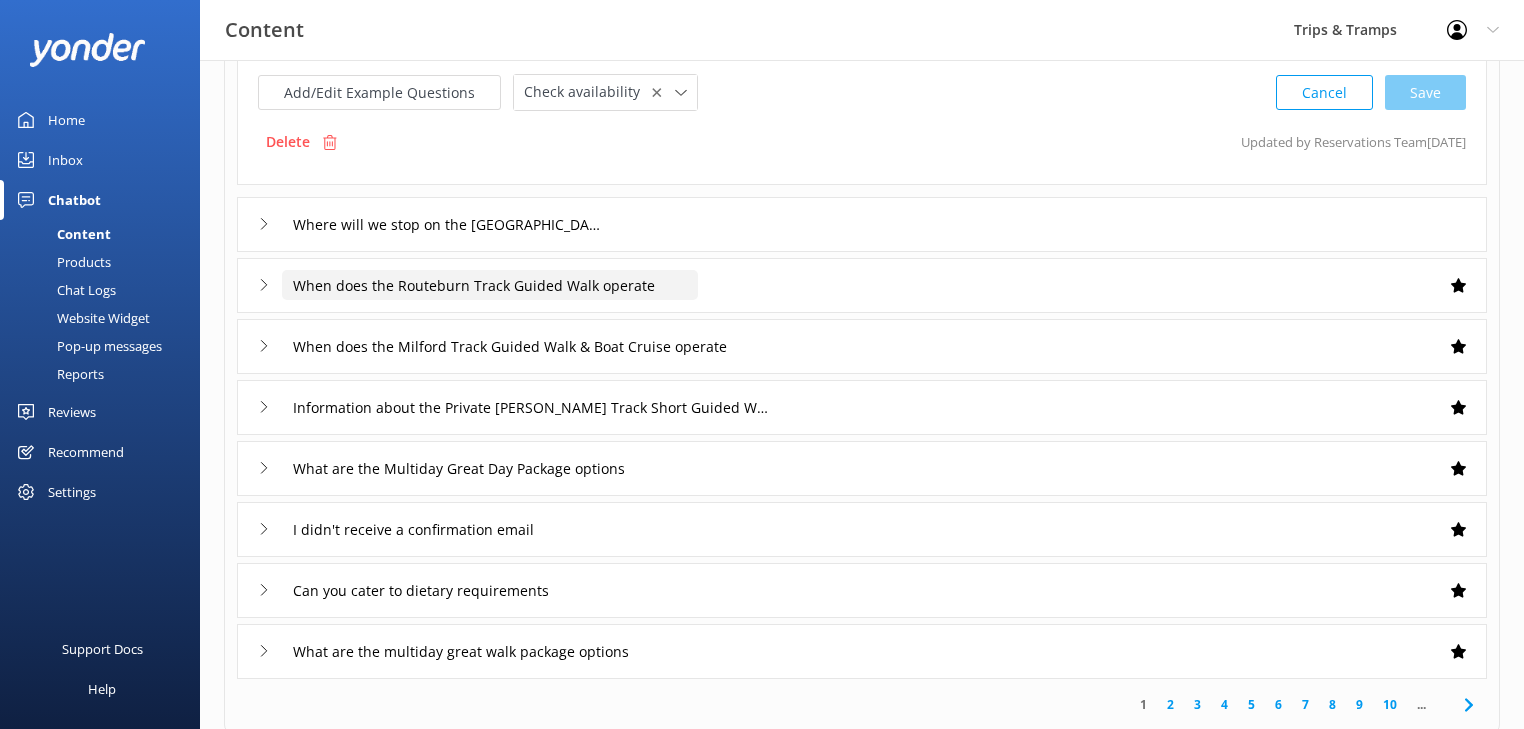 scroll, scrollTop: 240, scrollLeft: 0, axis: vertical 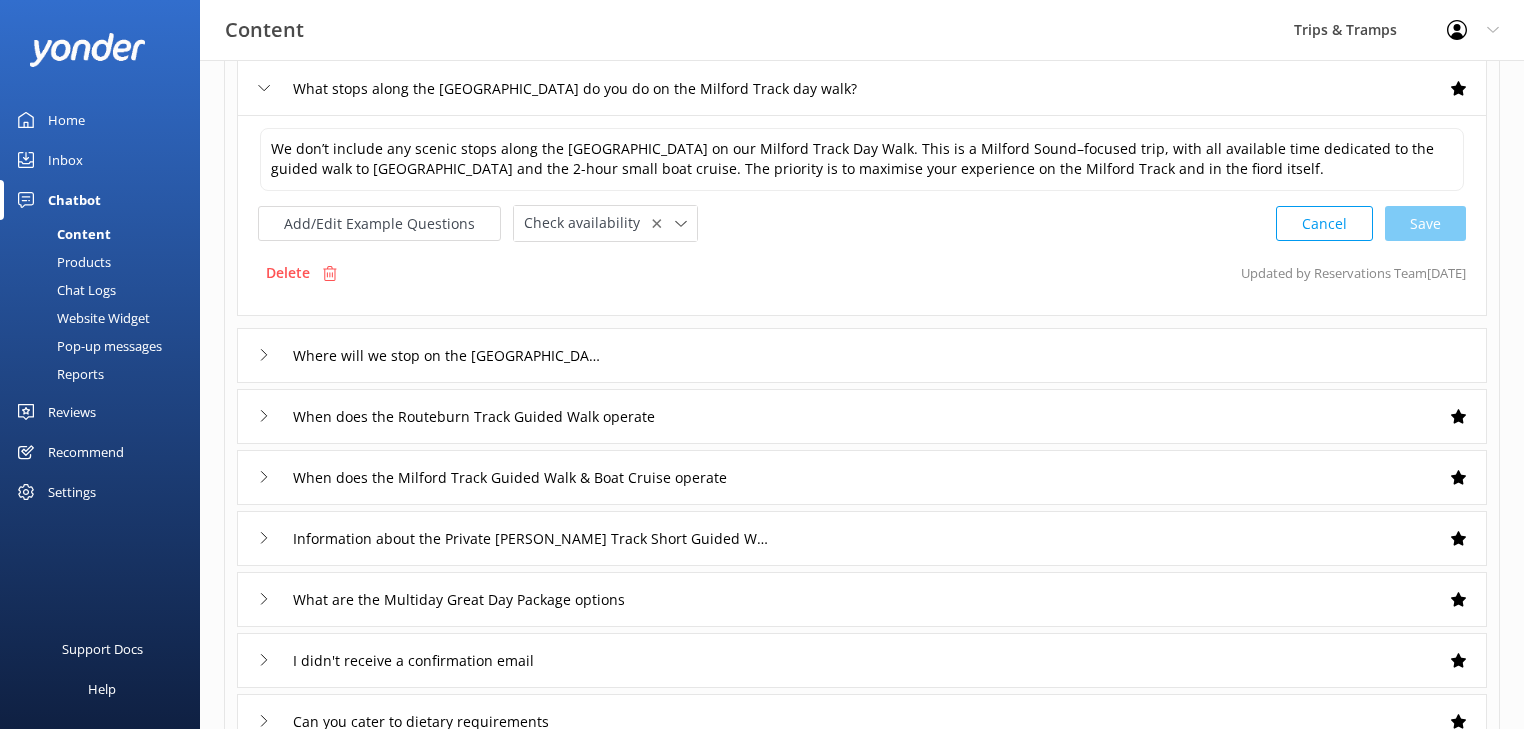 click on "Products" at bounding box center (61, 262) 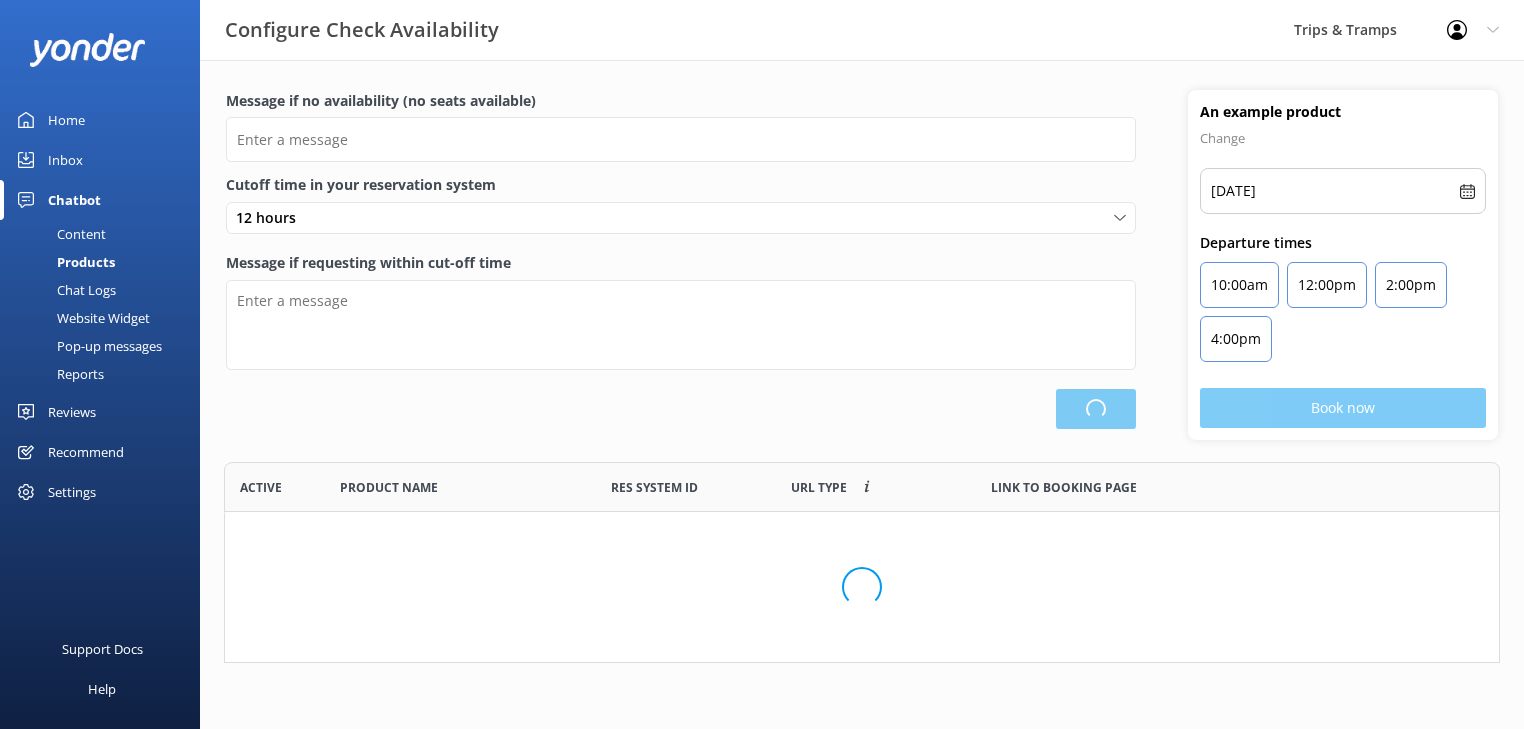 scroll, scrollTop: 13, scrollLeft: 12, axis: both 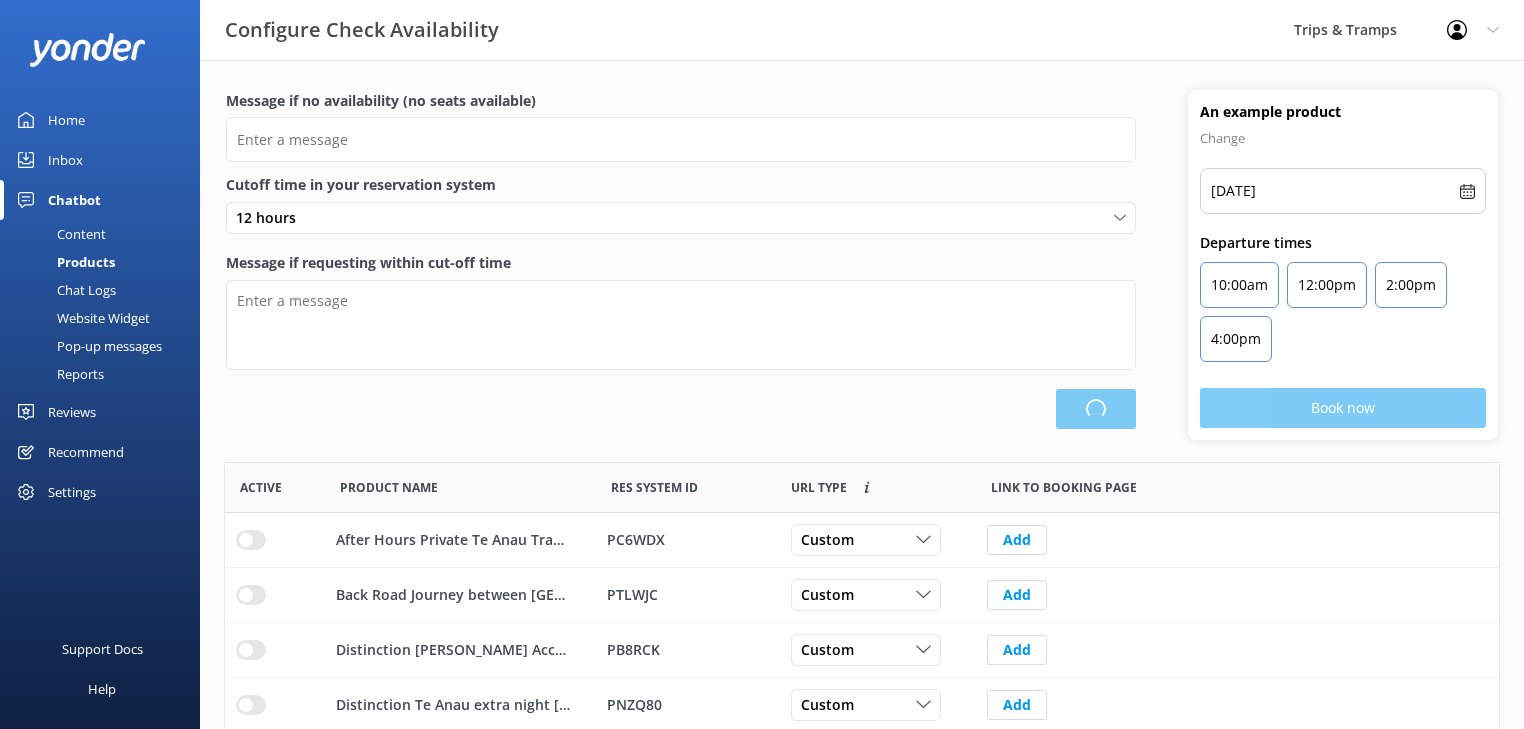 type on "There are no seats available, please check an alternative day" 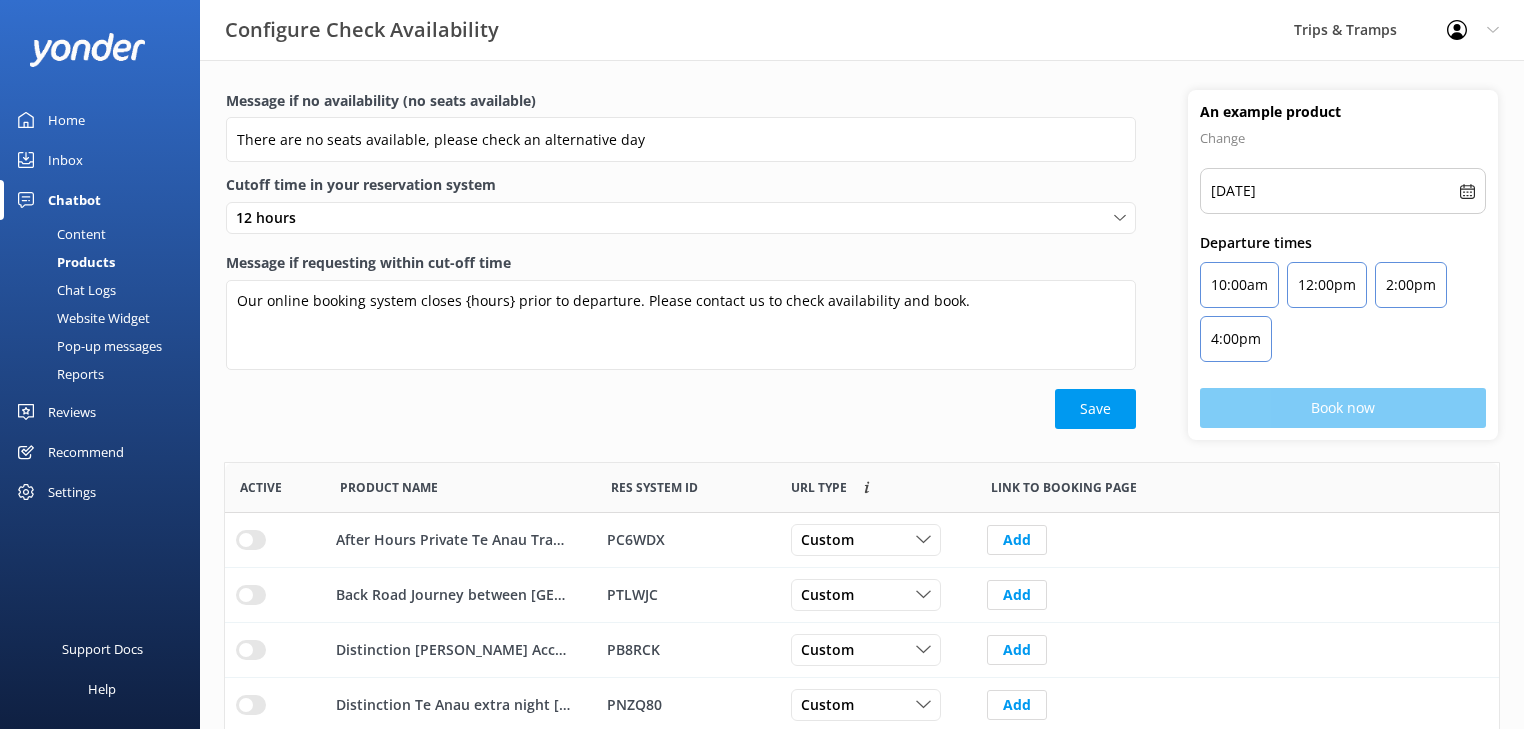 click on "Chat Logs" at bounding box center [64, 290] 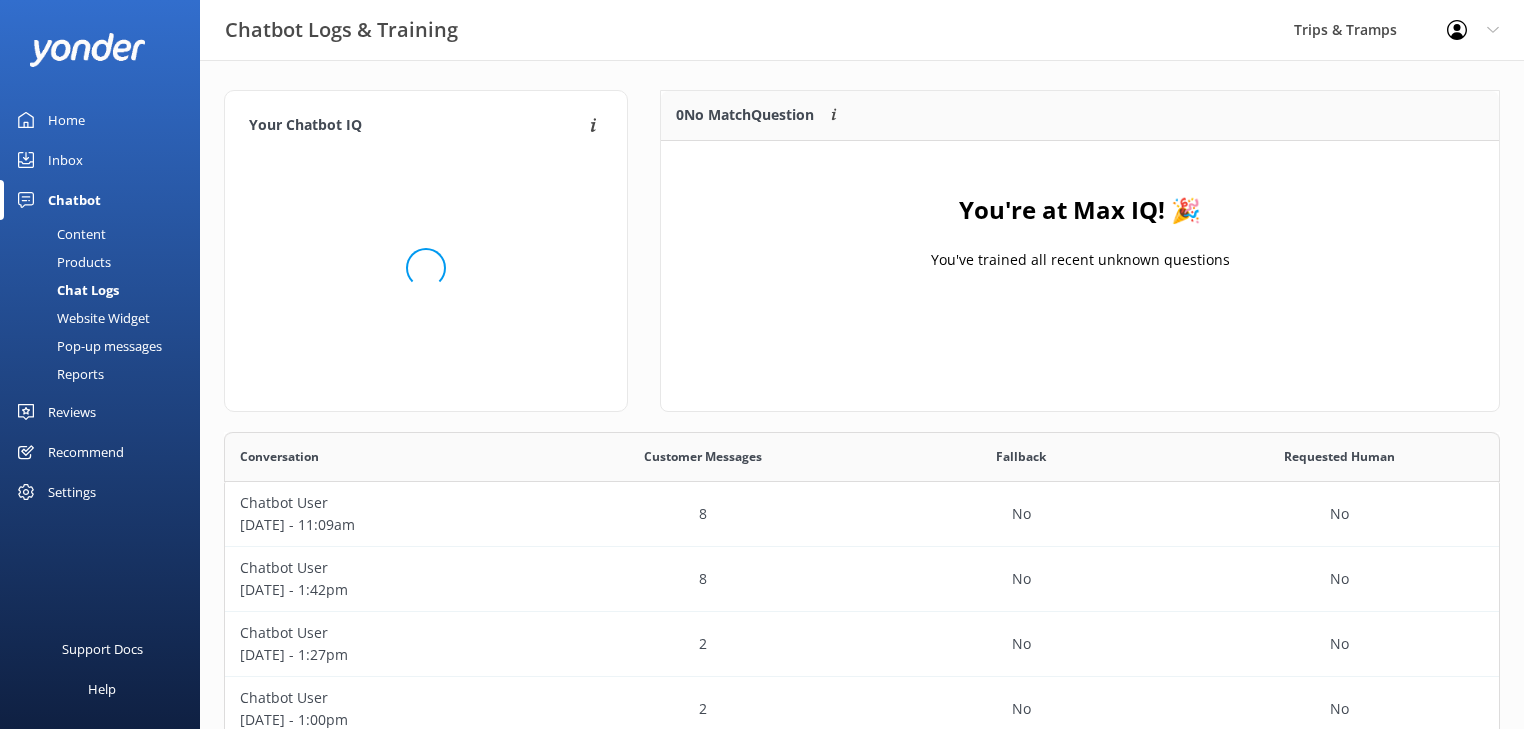 scroll, scrollTop: 12, scrollLeft: 12, axis: both 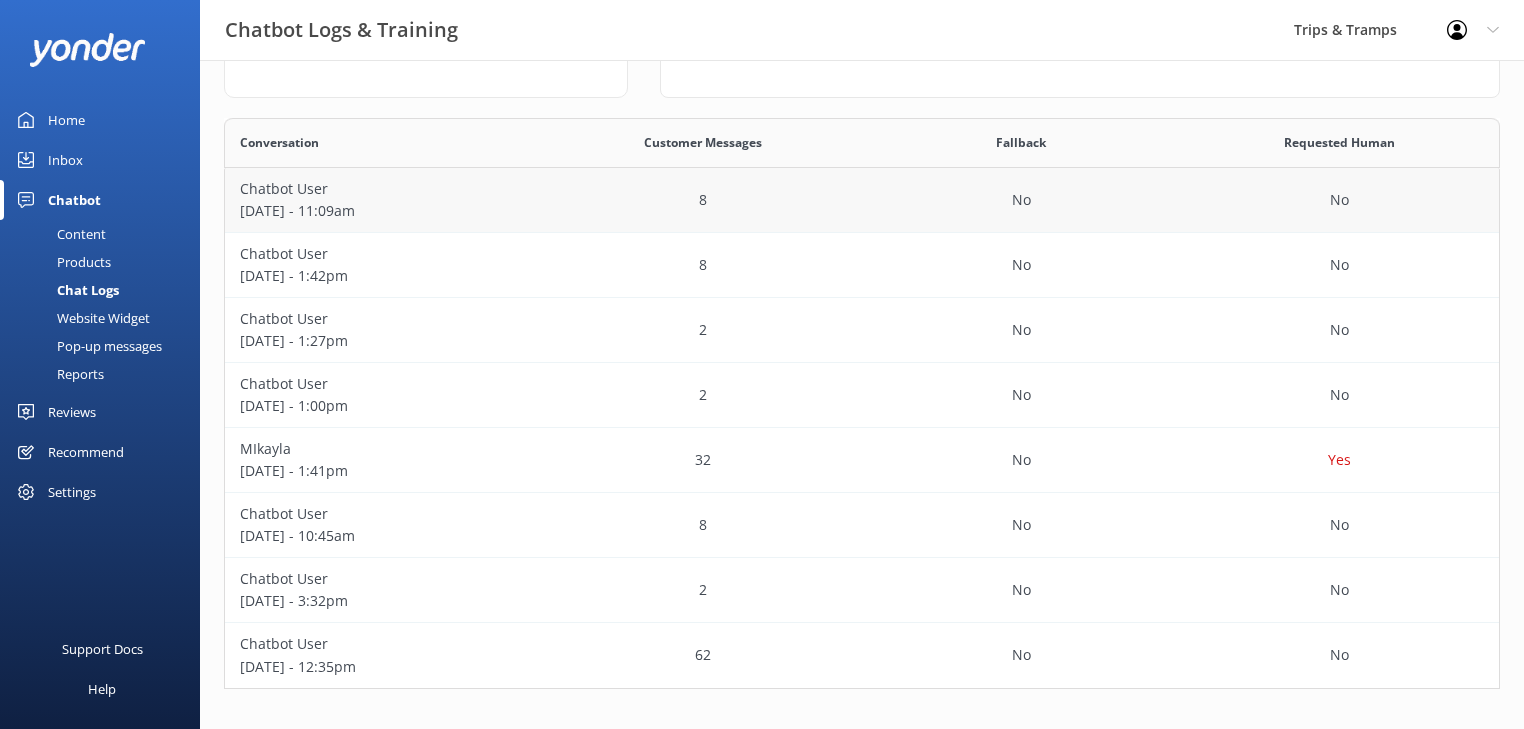 click on "[DATE] - 11:09am" at bounding box center (384, 211) 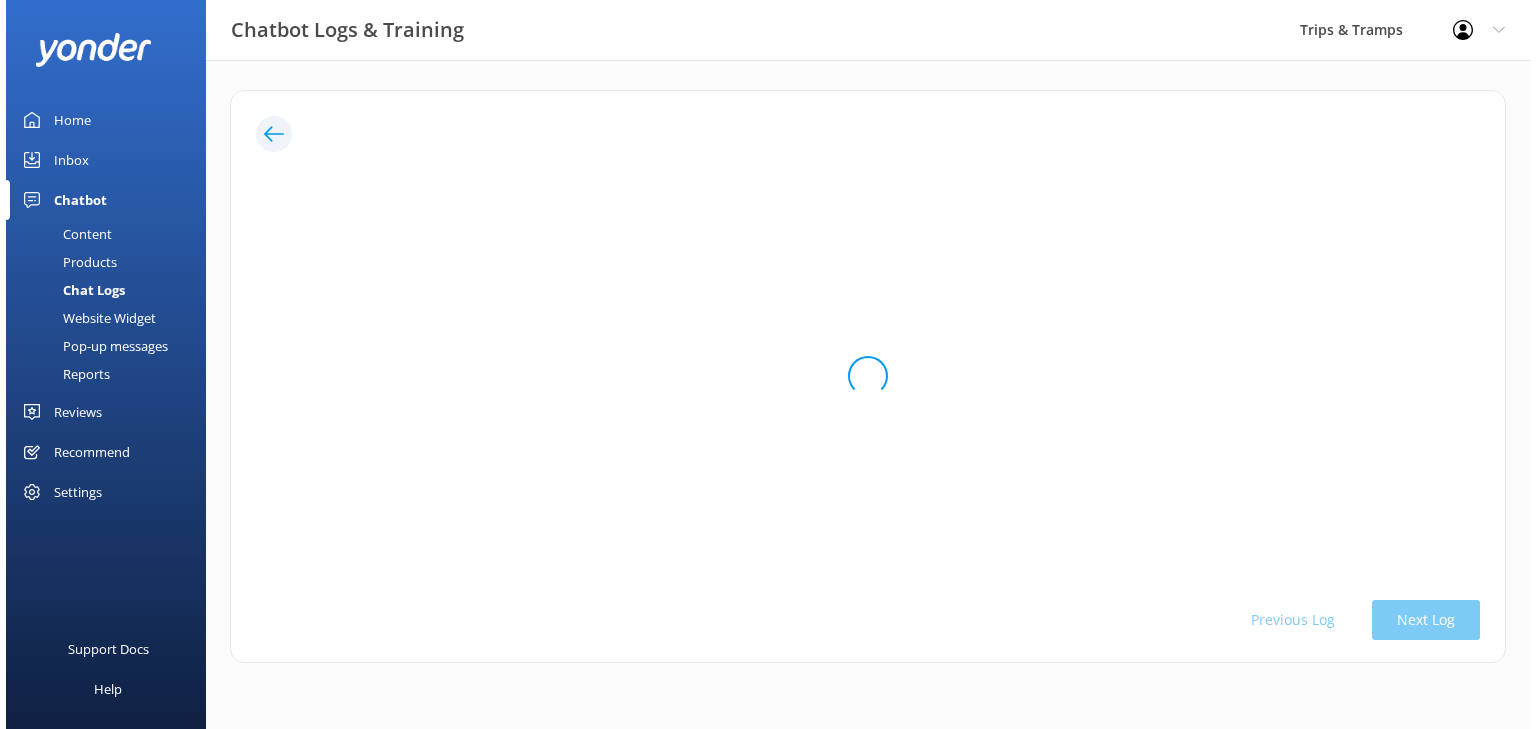 scroll, scrollTop: 0, scrollLeft: 0, axis: both 